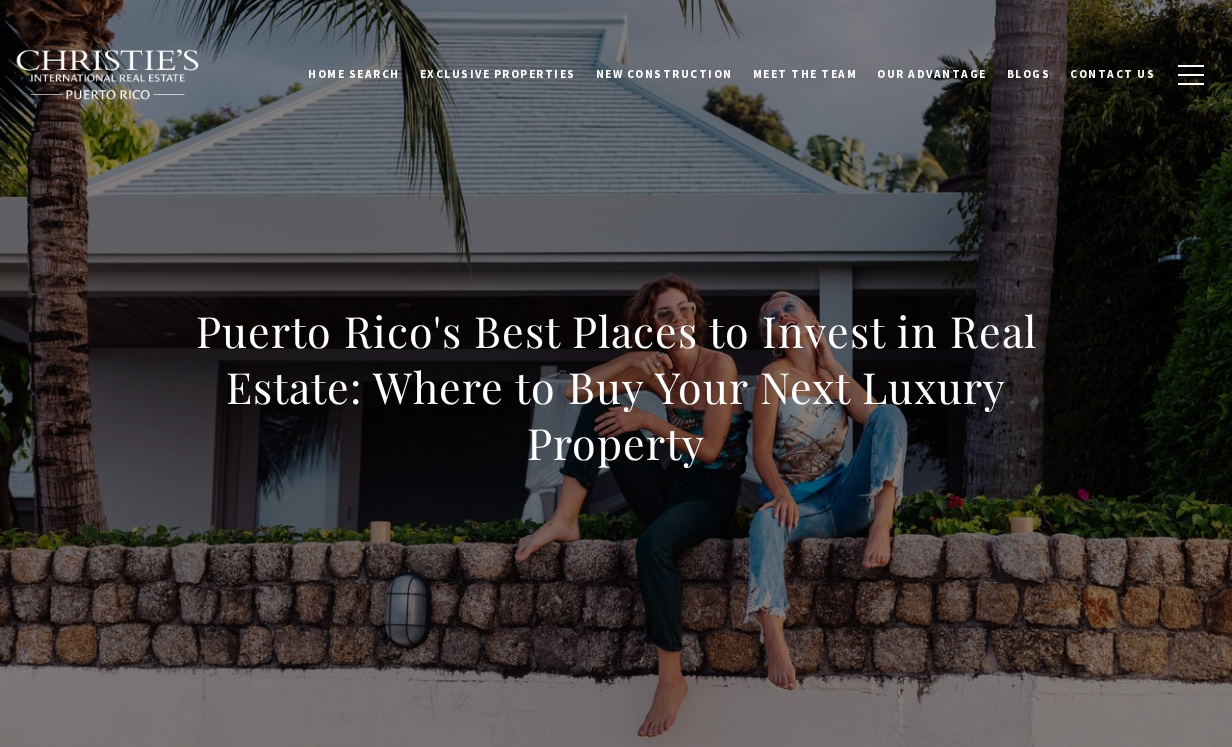 scroll, scrollTop: 0, scrollLeft: 0, axis: both 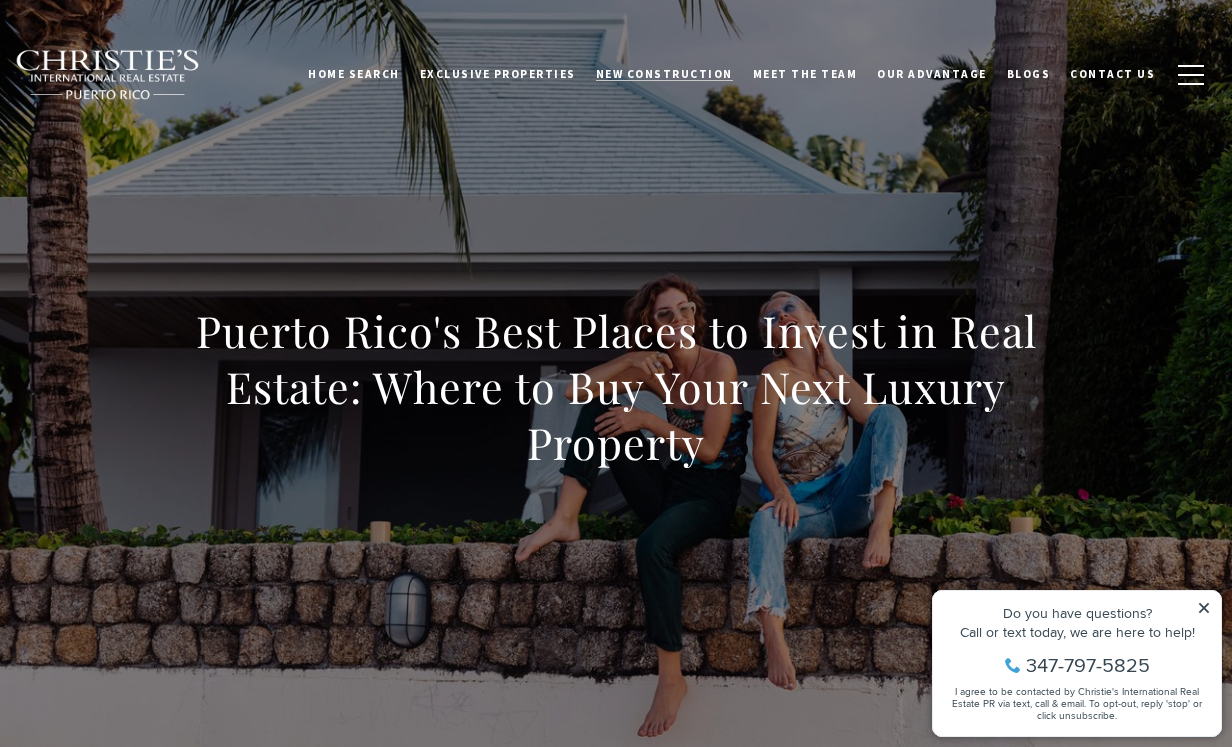 click on "New Construction" at bounding box center [664, 74] 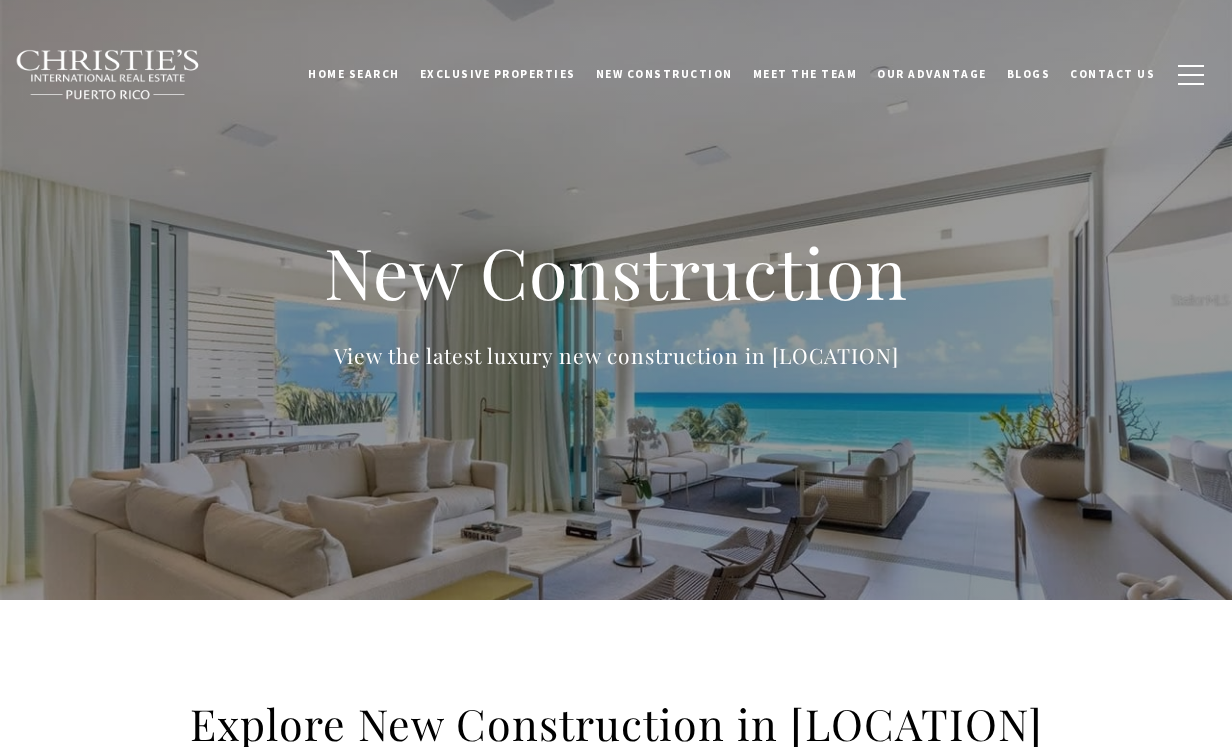 scroll, scrollTop: 0, scrollLeft: 0, axis: both 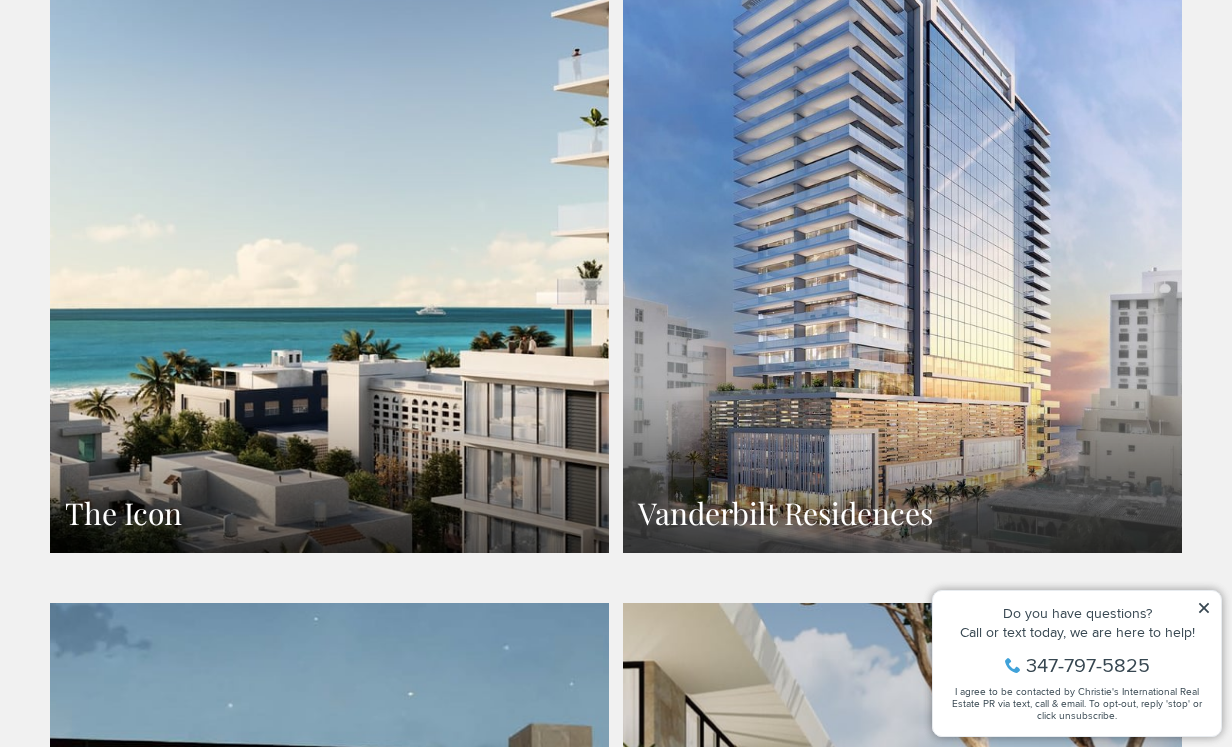 click on "The Icon" at bounding box center [329, 212] 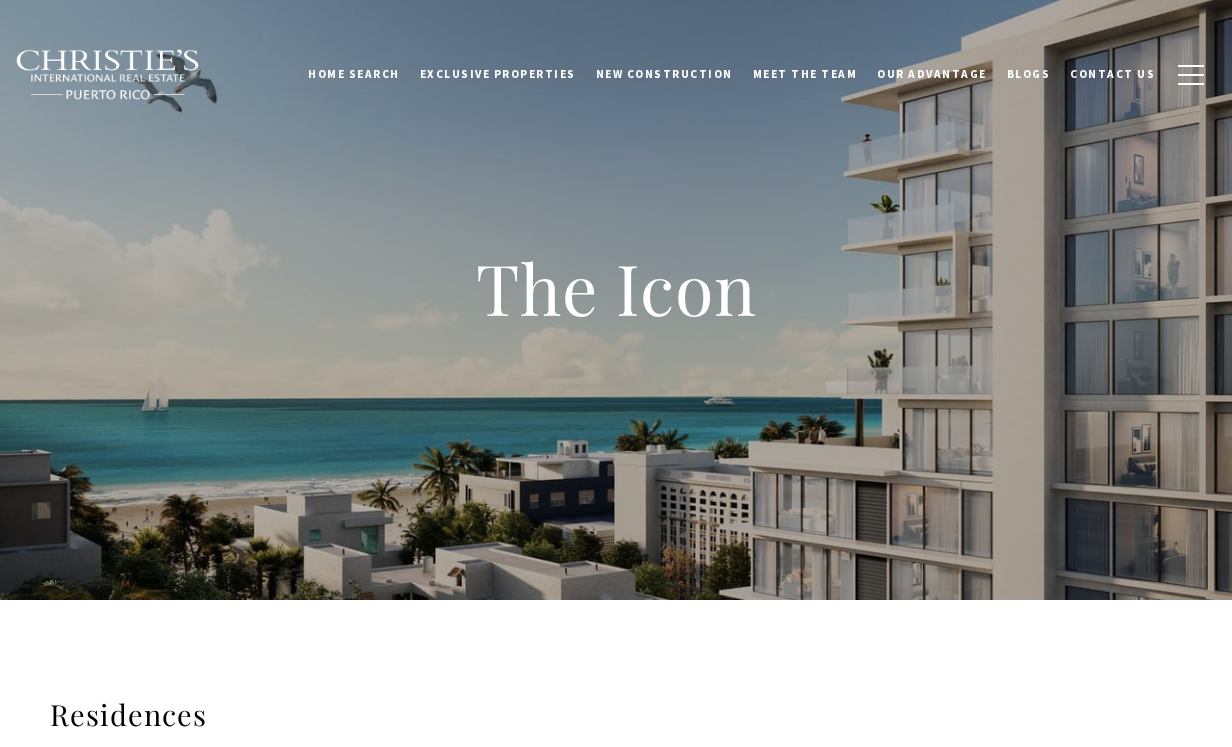 scroll, scrollTop: 0, scrollLeft: 0, axis: both 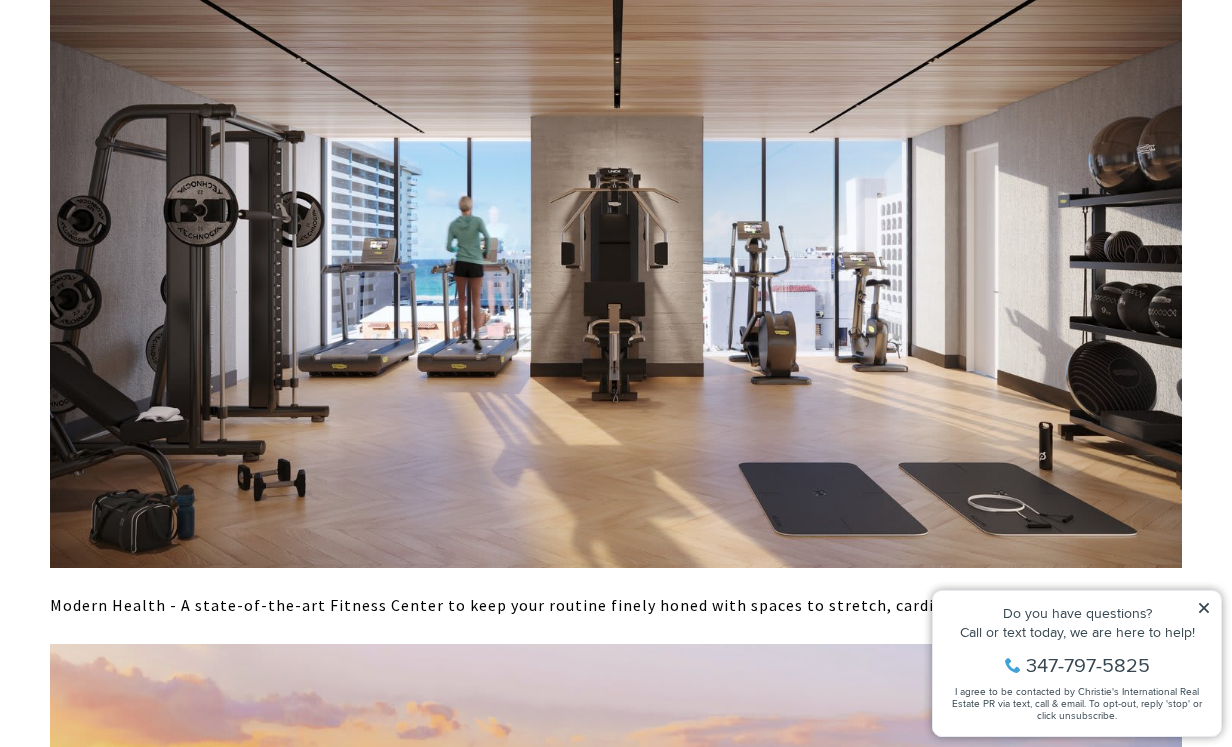 click 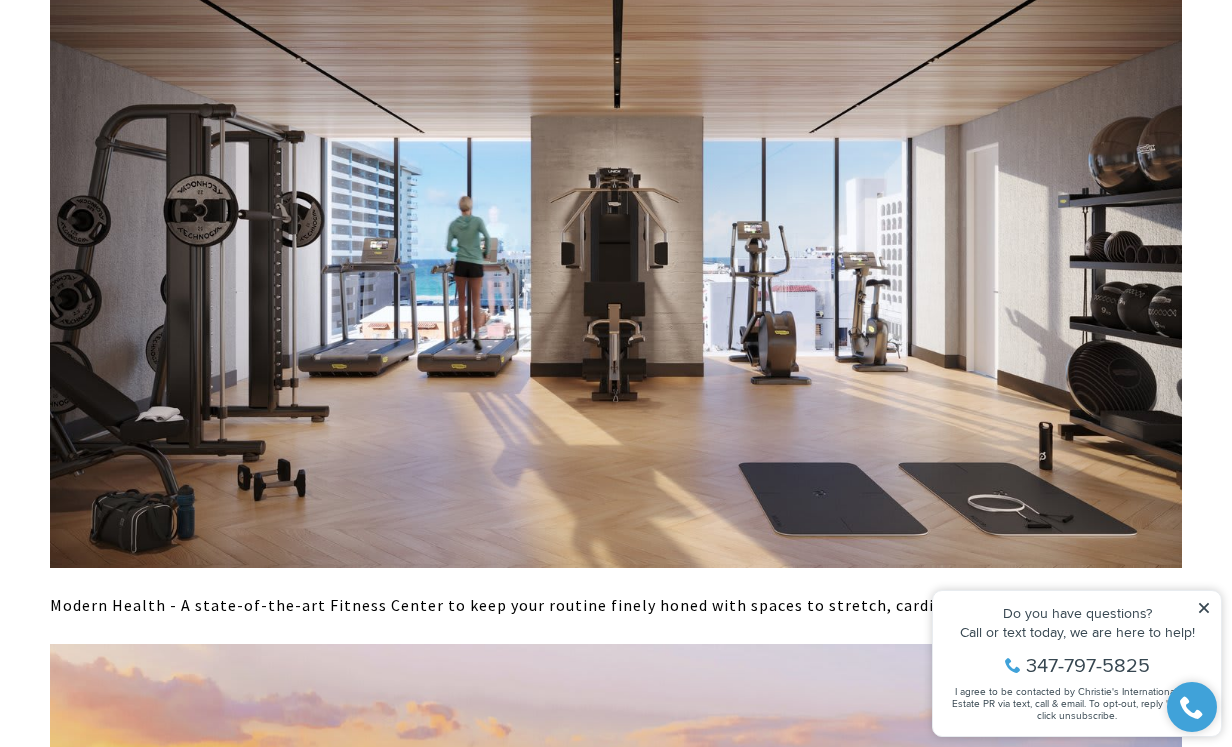 click 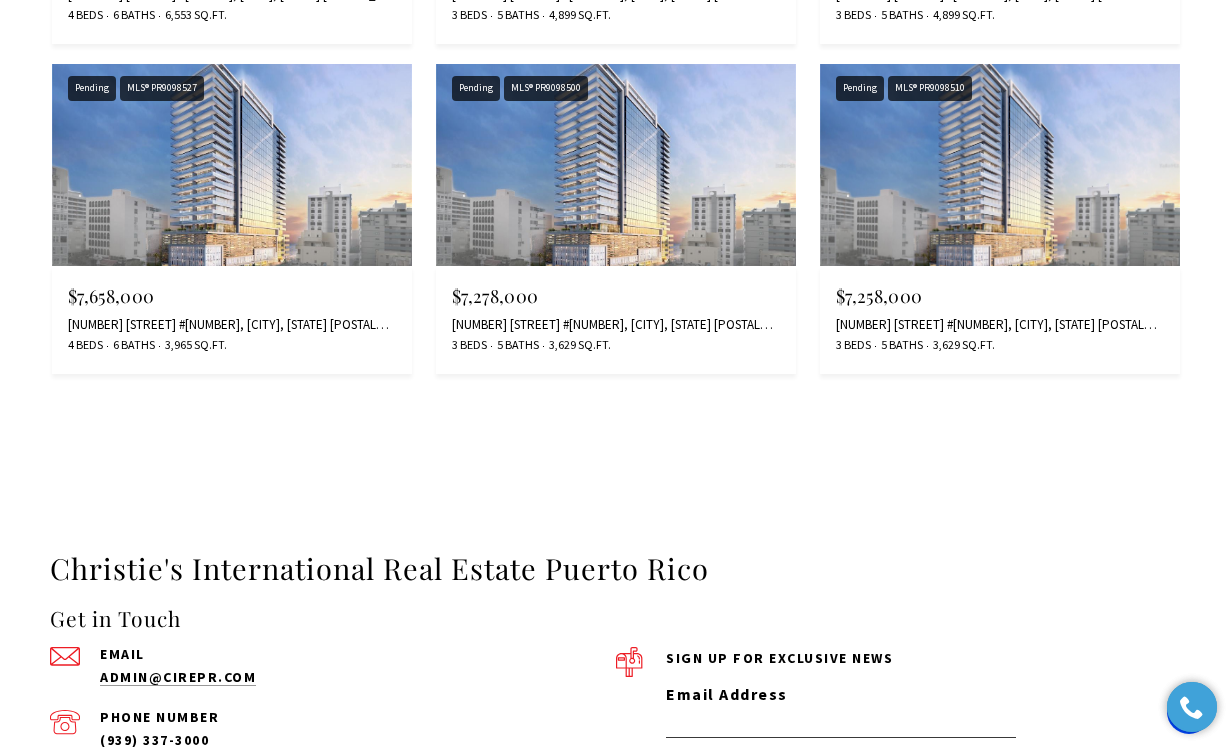 scroll, scrollTop: 11228, scrollLeft: 0, axis: vertical 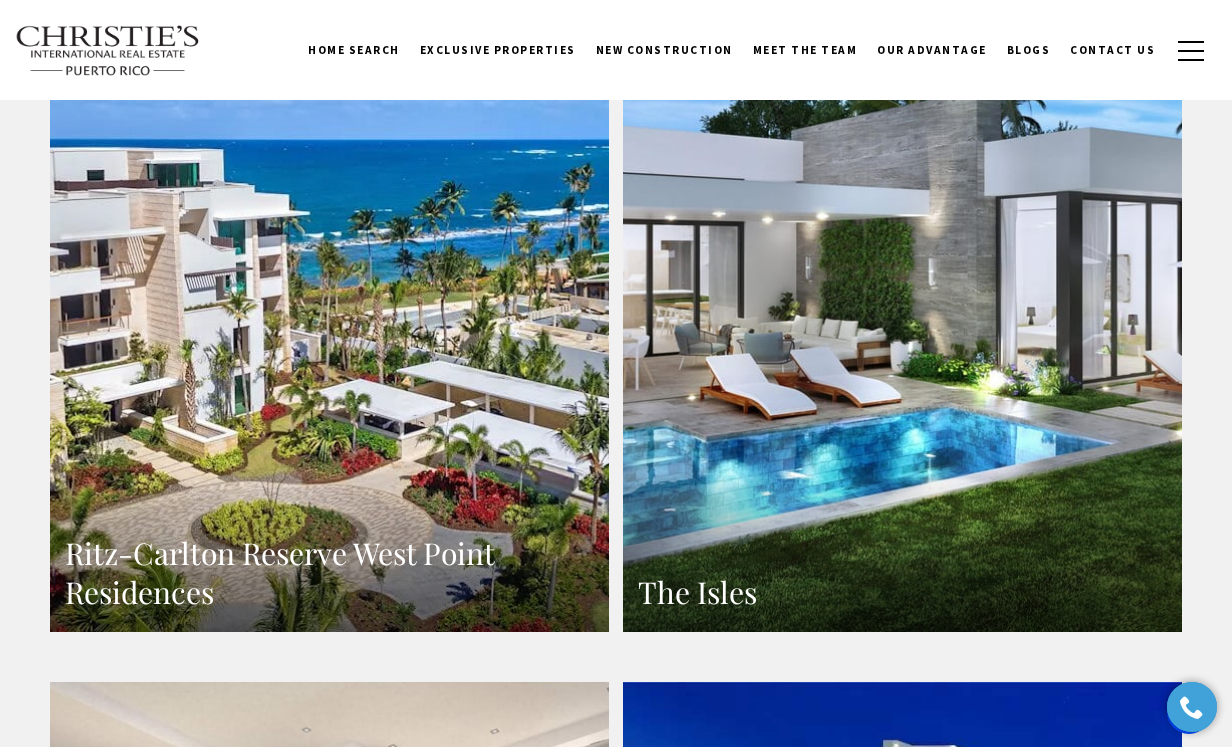 click on "The Isles" at bounding box center [902, 290] 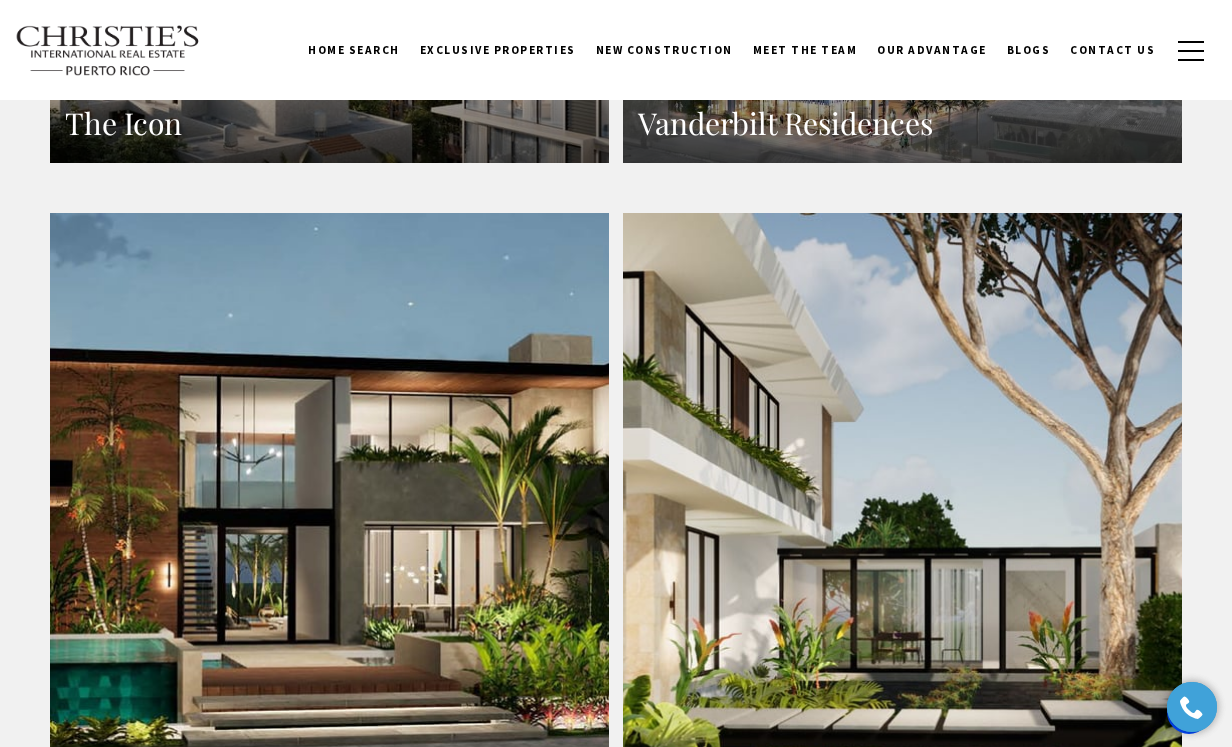 scroll, scrollTop: 1213, scrollLeft: 0, axis: vertical 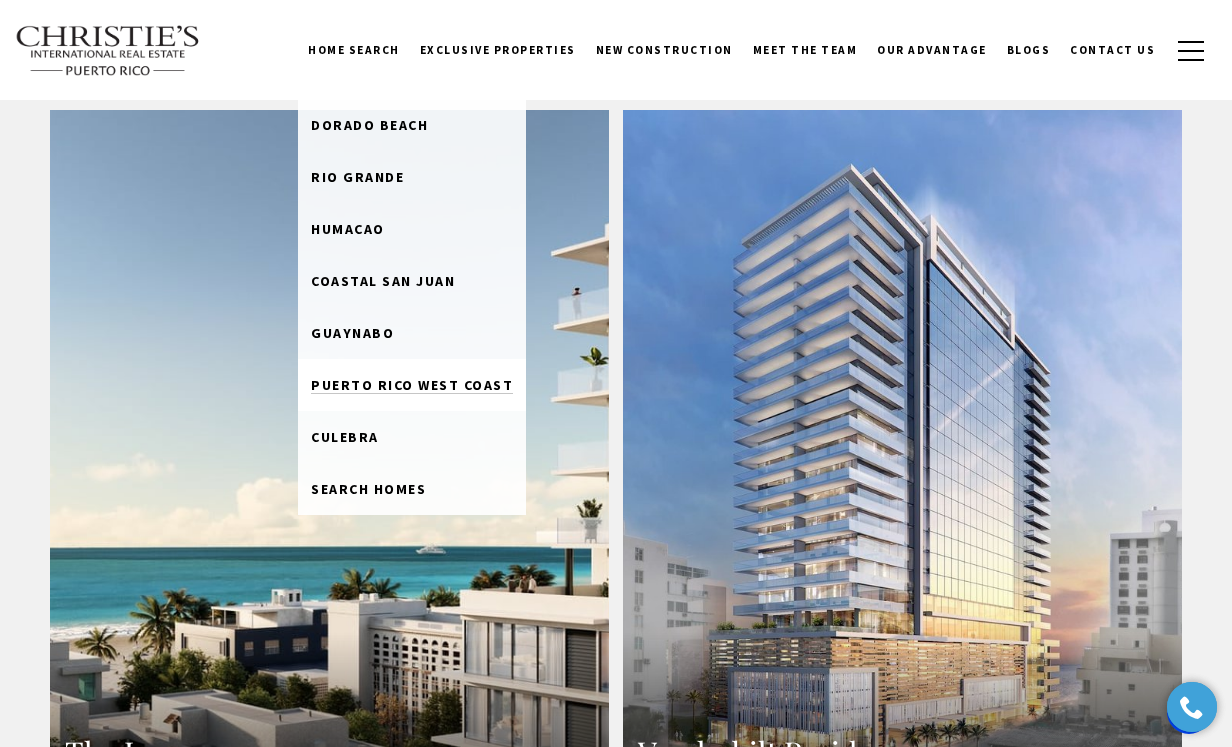 click on "Puerto Rico West Coast" at bounding box center [412, 385] 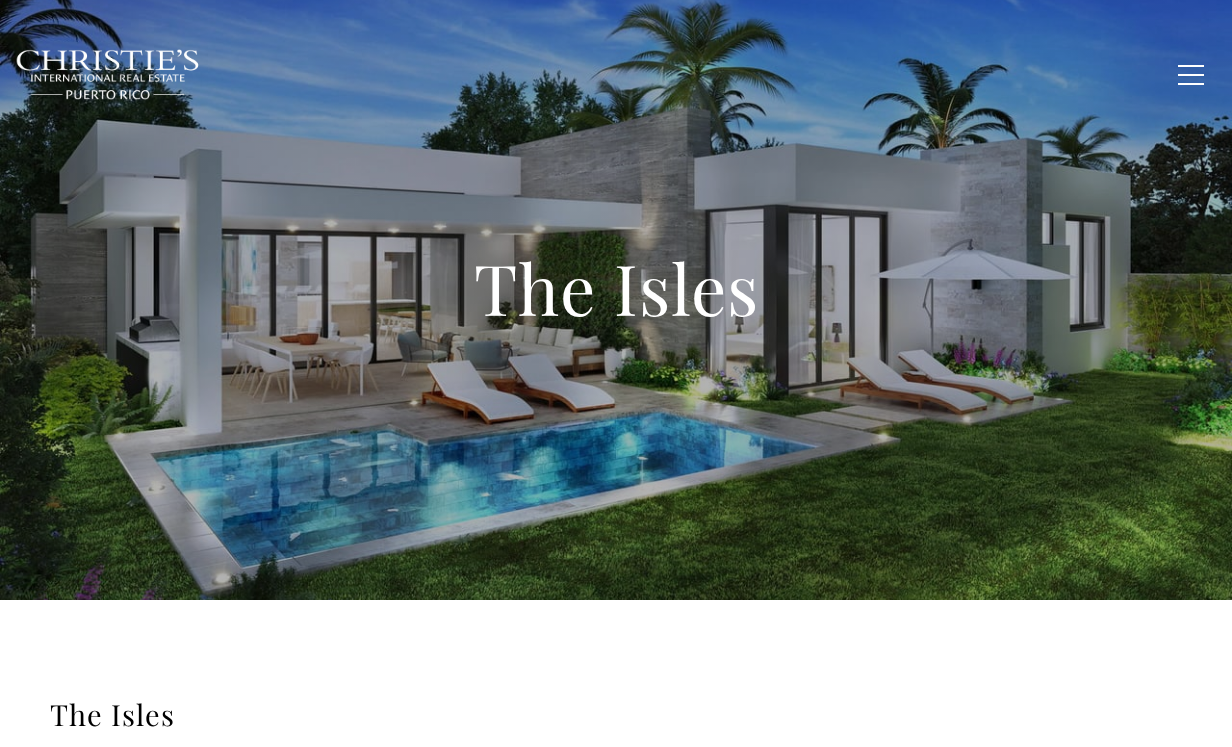 scroll, scrollTop: 0, scrollLeft: 0, axis: both 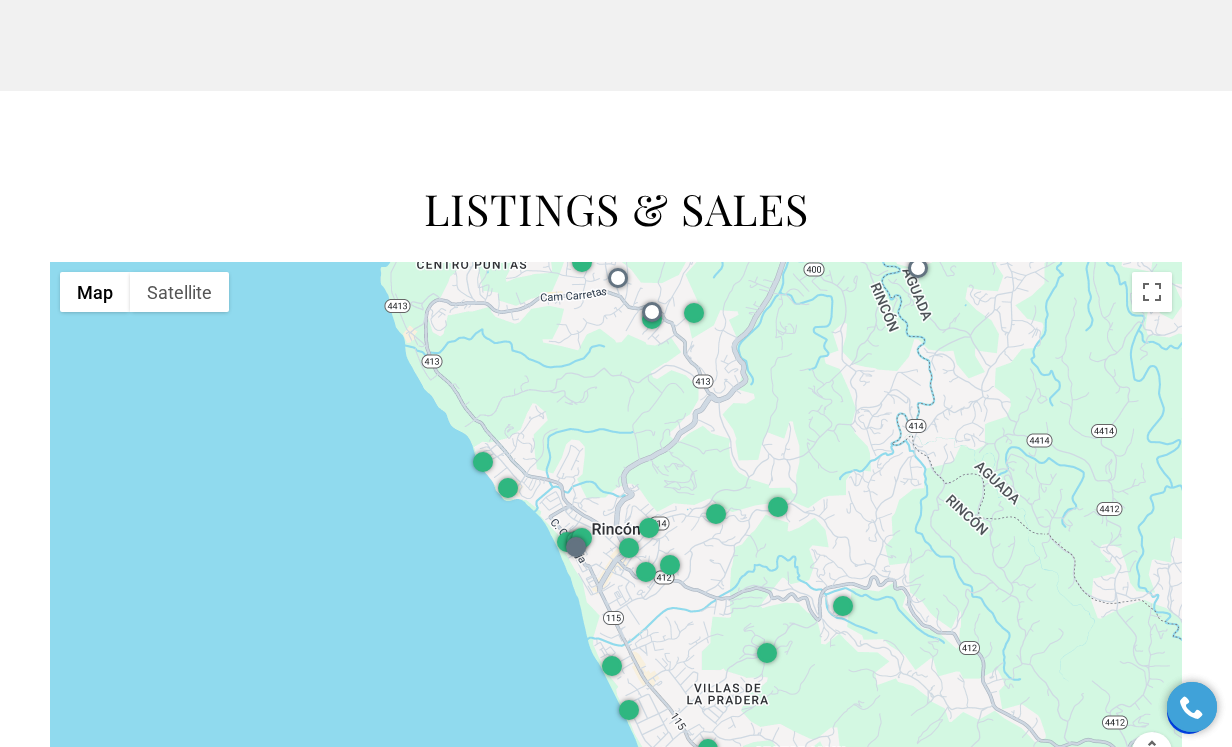 click at bounding box center (616, 529) 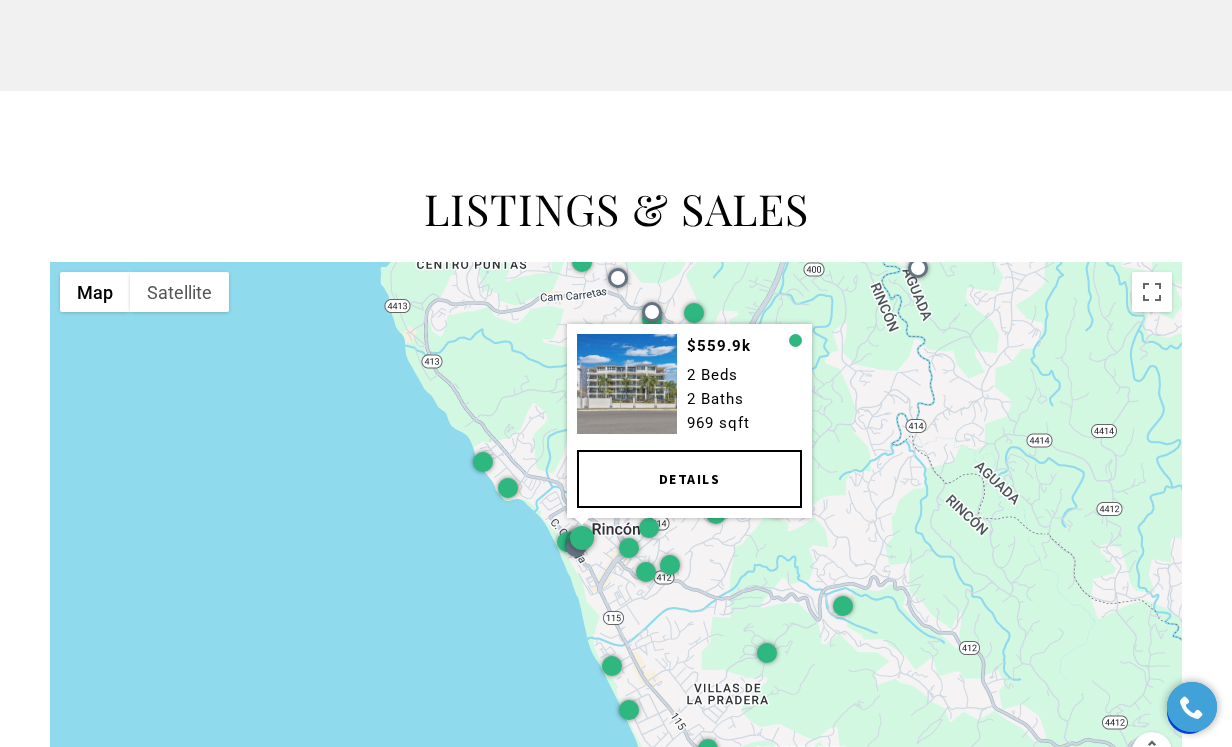 click on "Details" at bounding box center [689, 479] 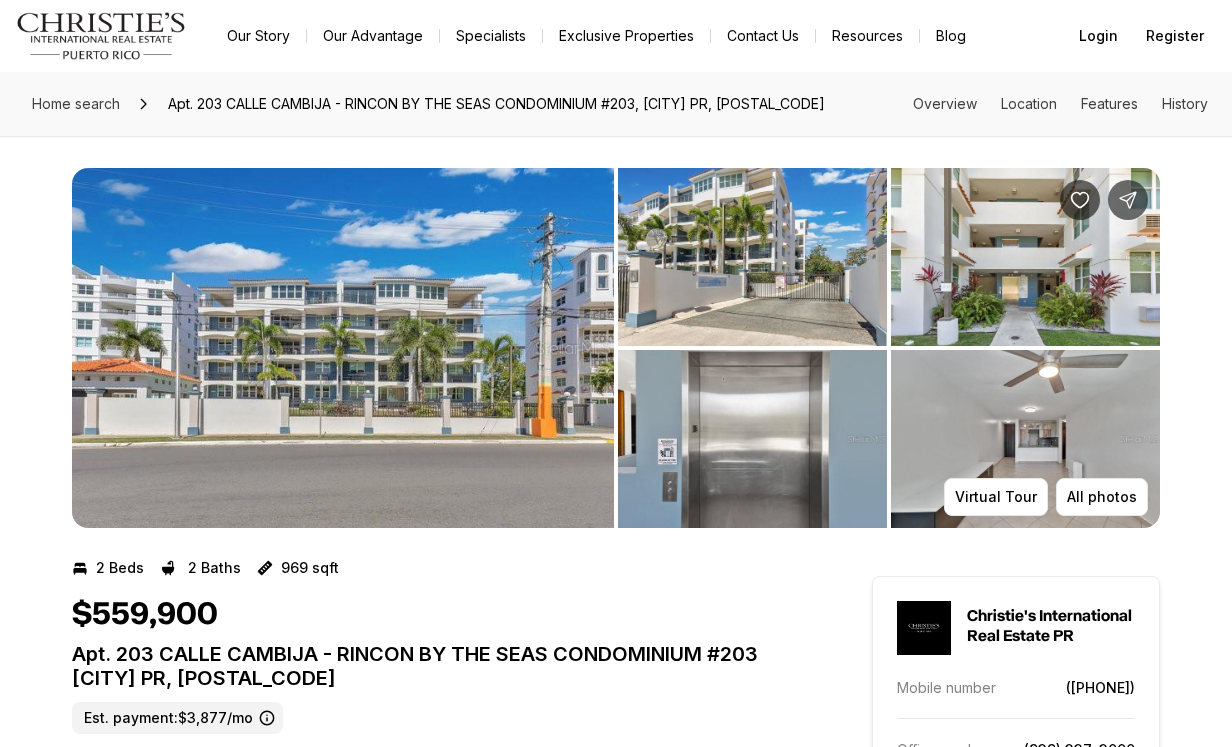 scroll, scrollTop: 0, scrollLeft: 0, axis: both 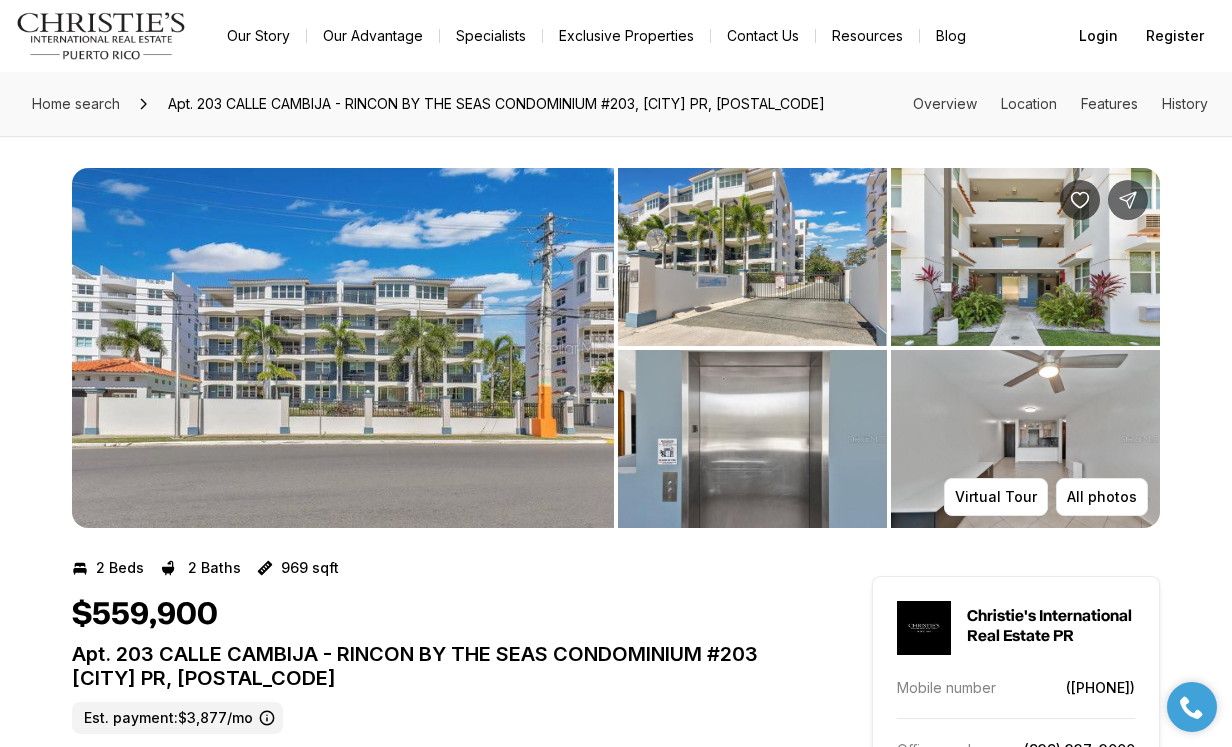 click at bounding box center (343, 348) 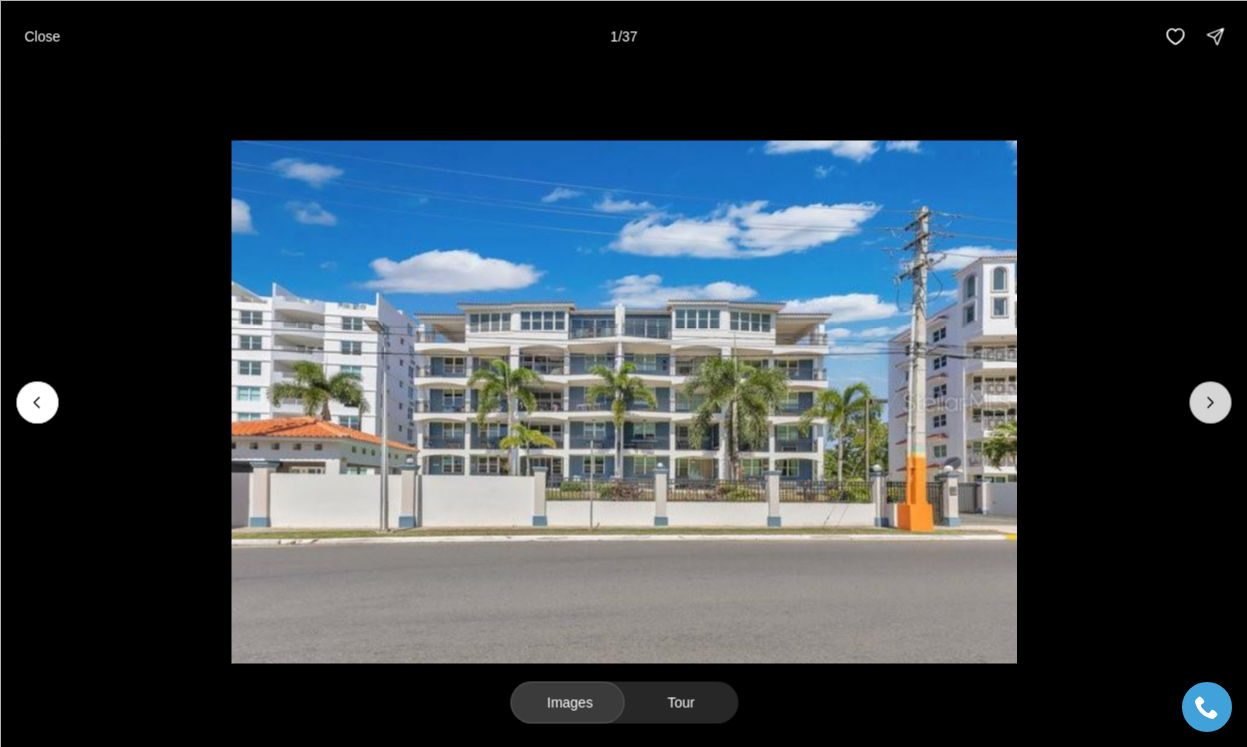 click 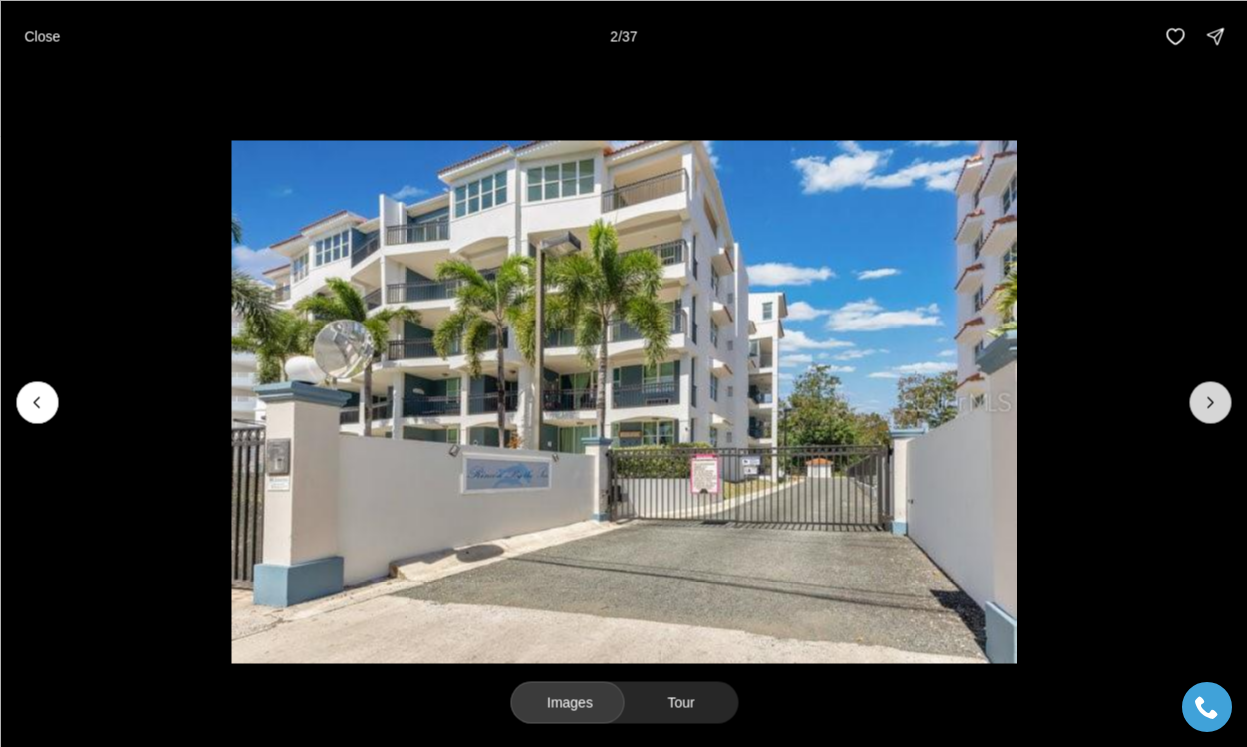 click 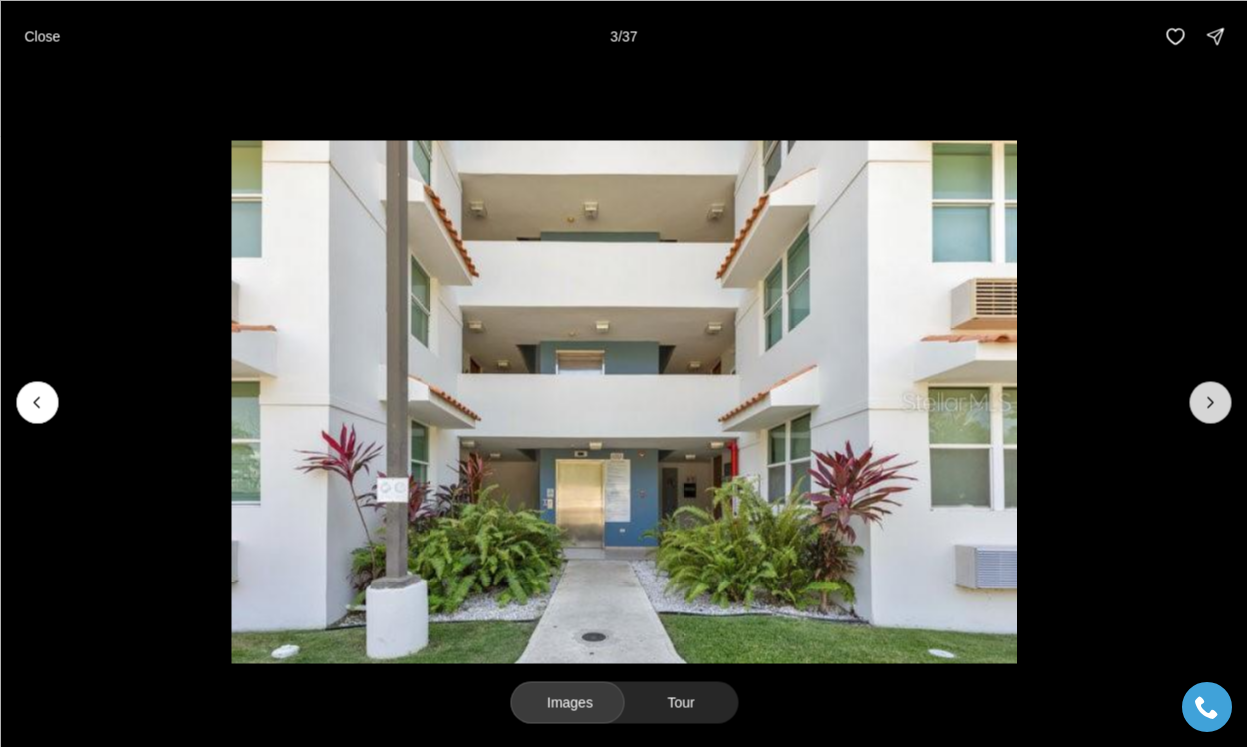 click 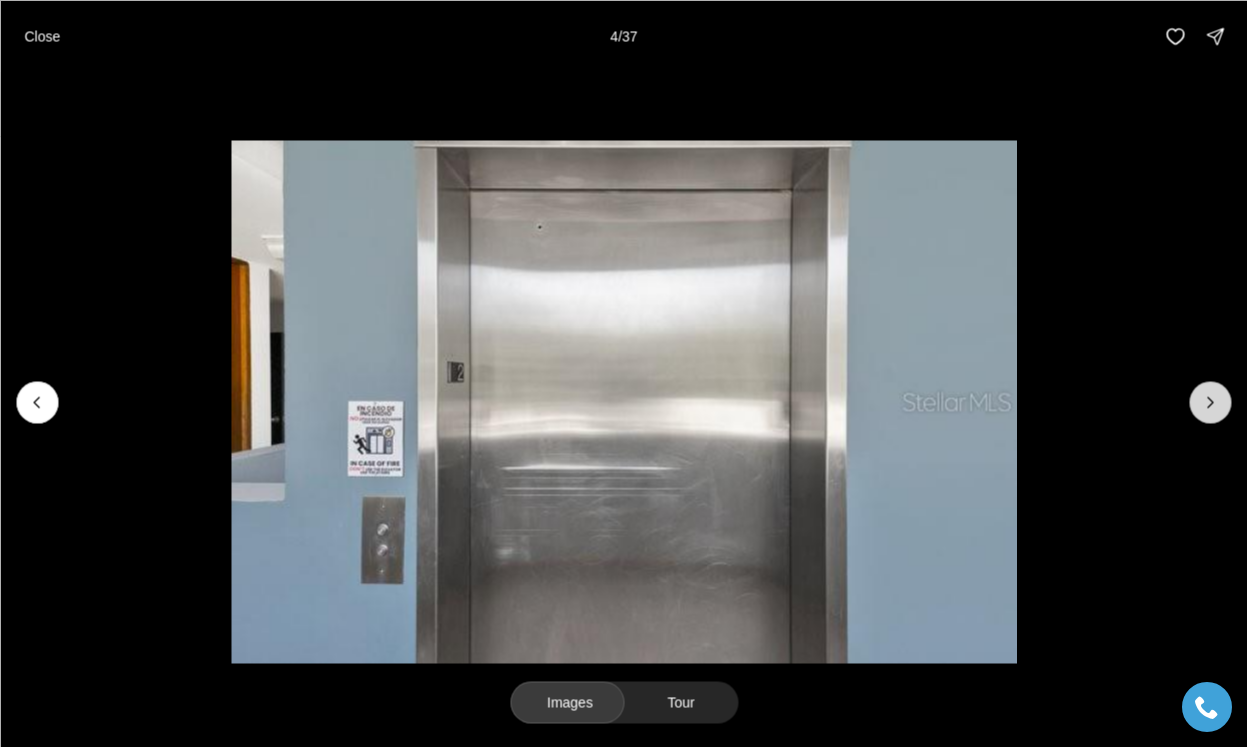 click 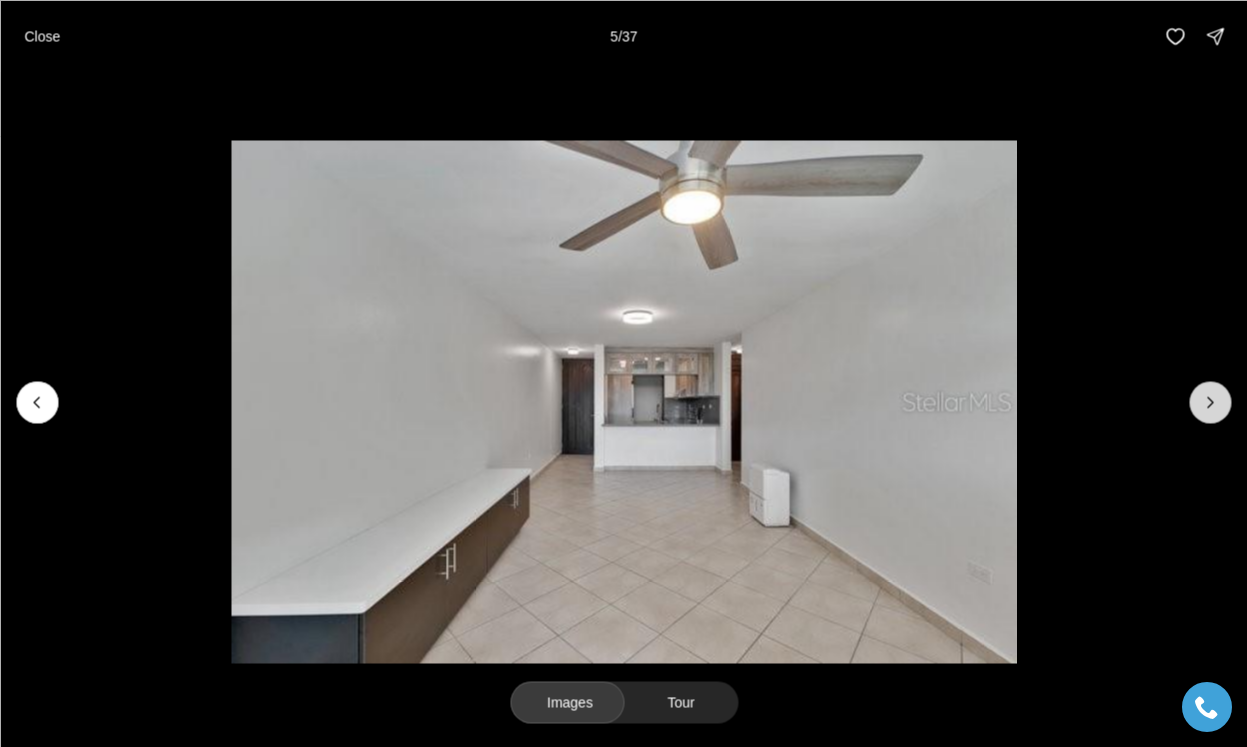 click 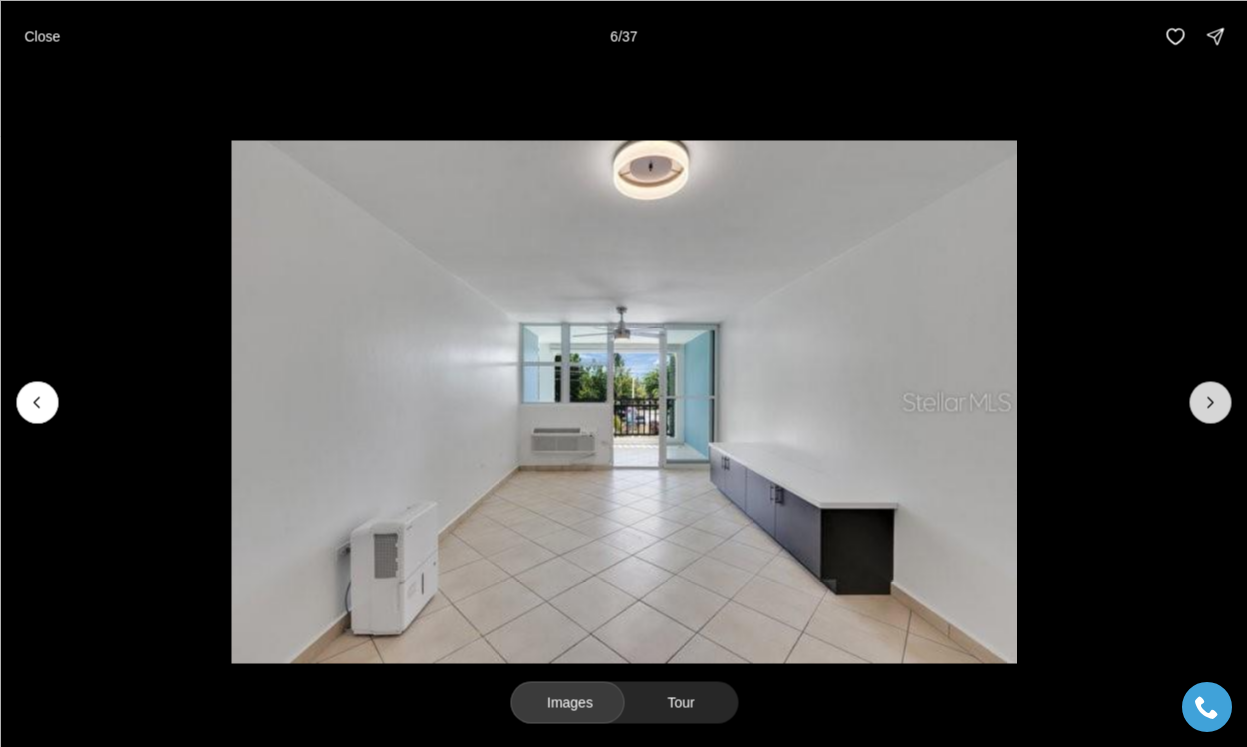 click 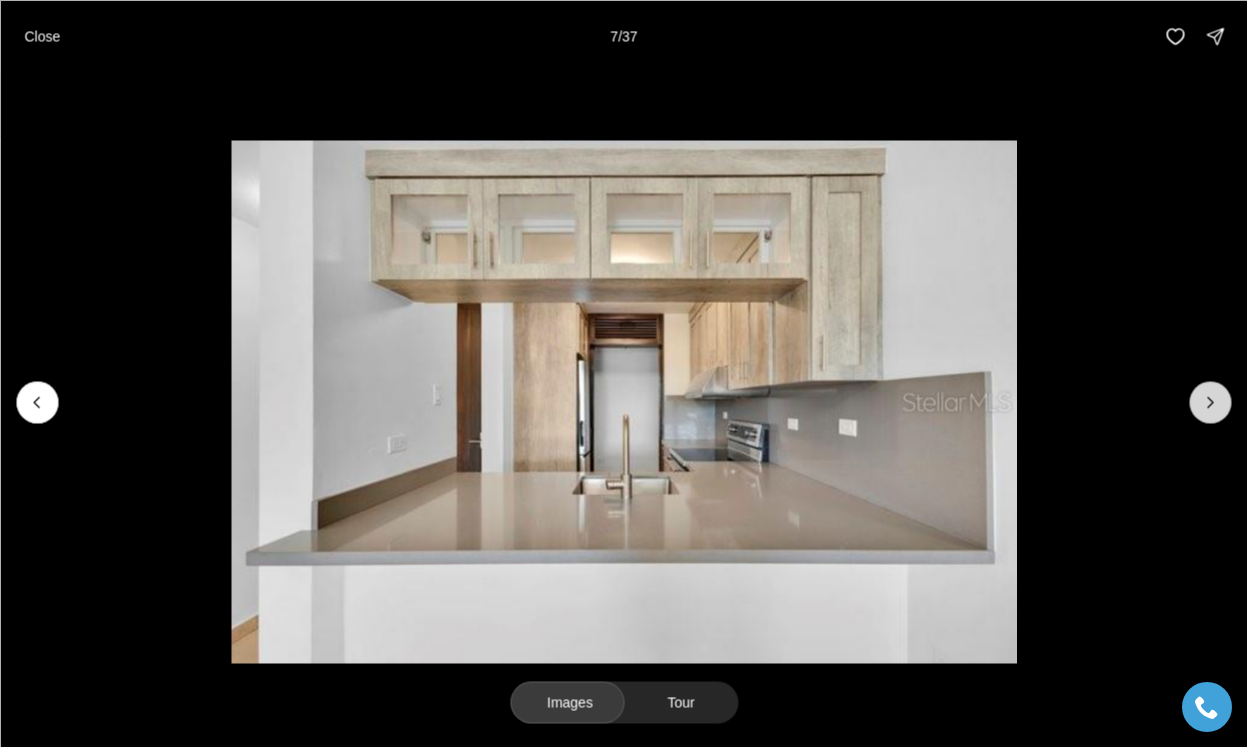click 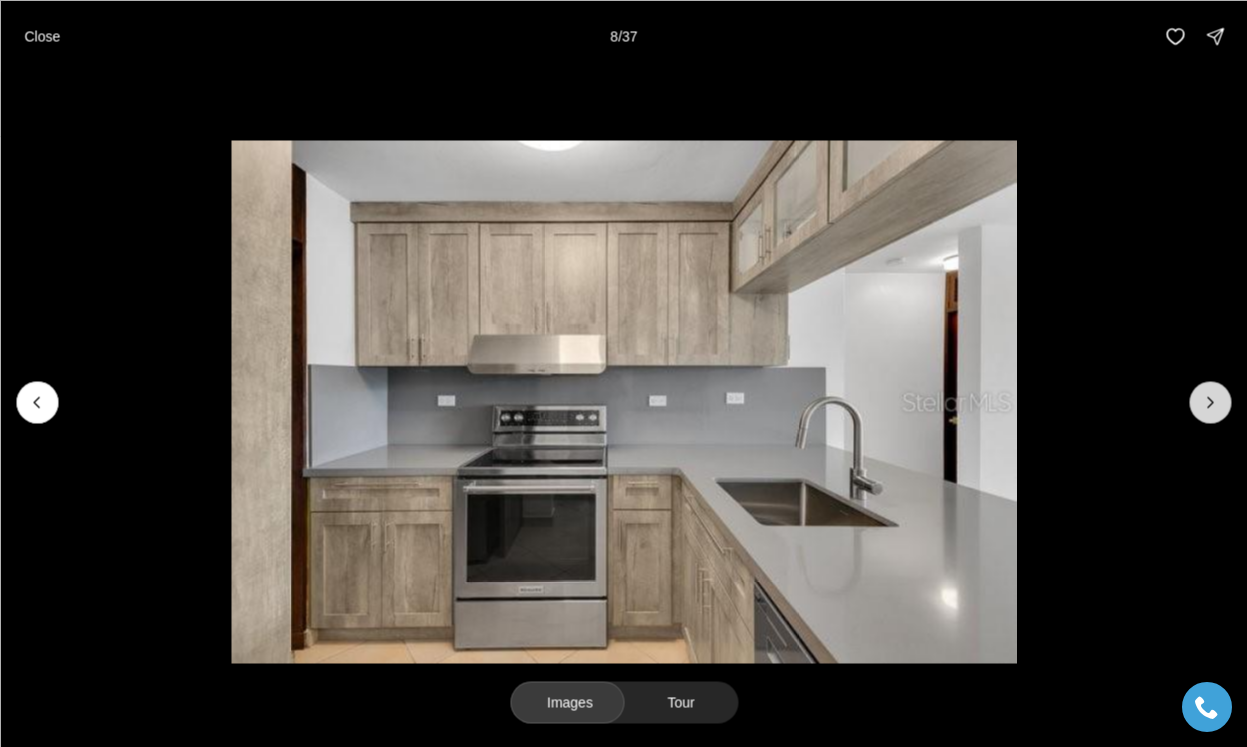 click 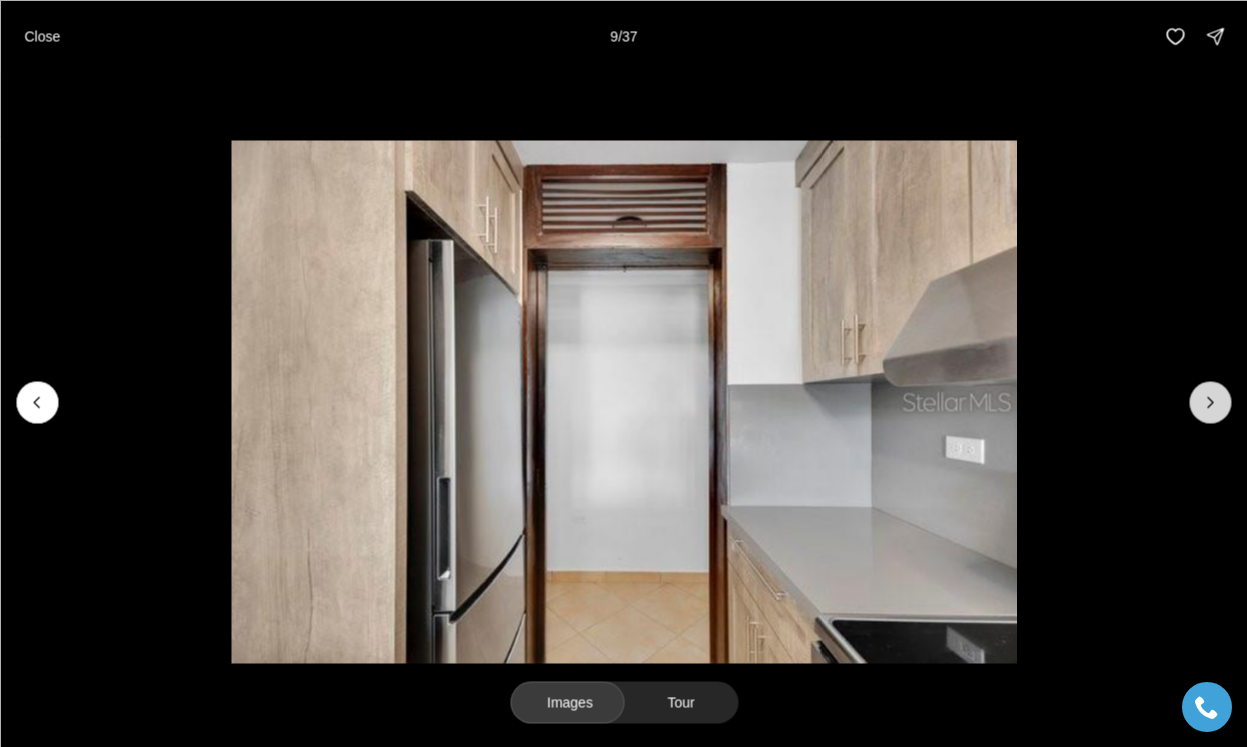 click 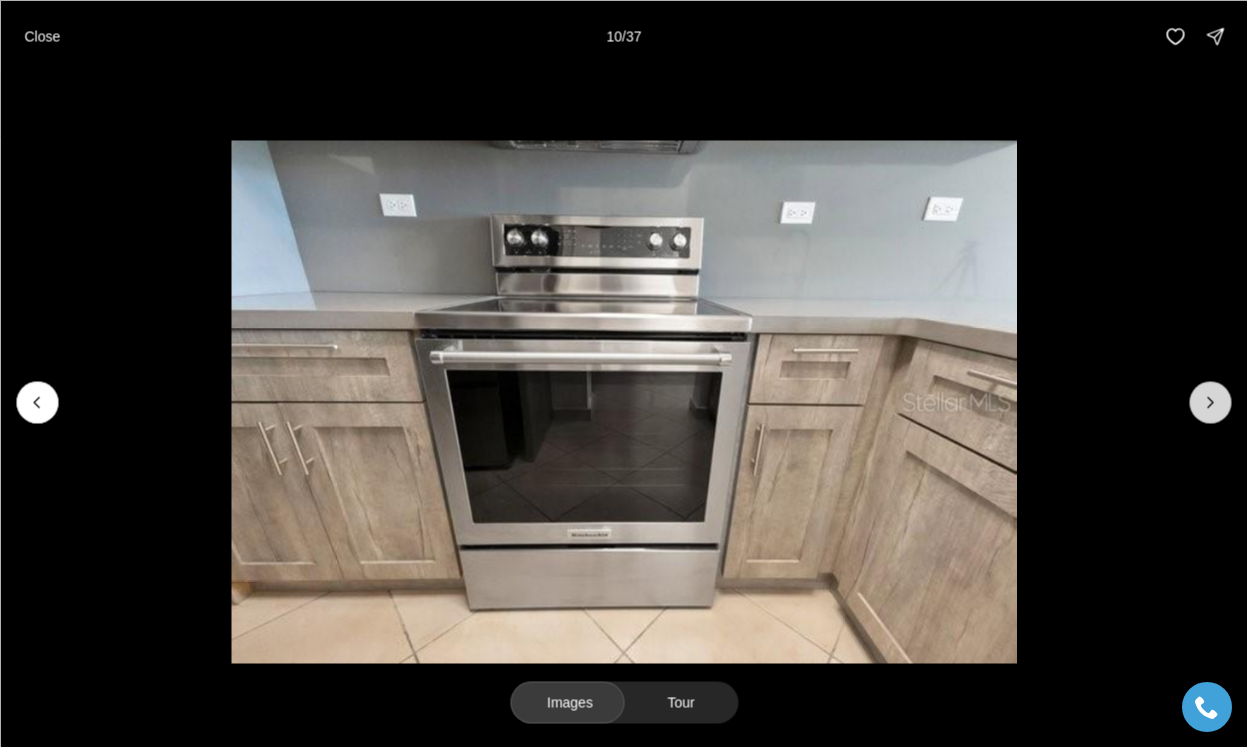 click 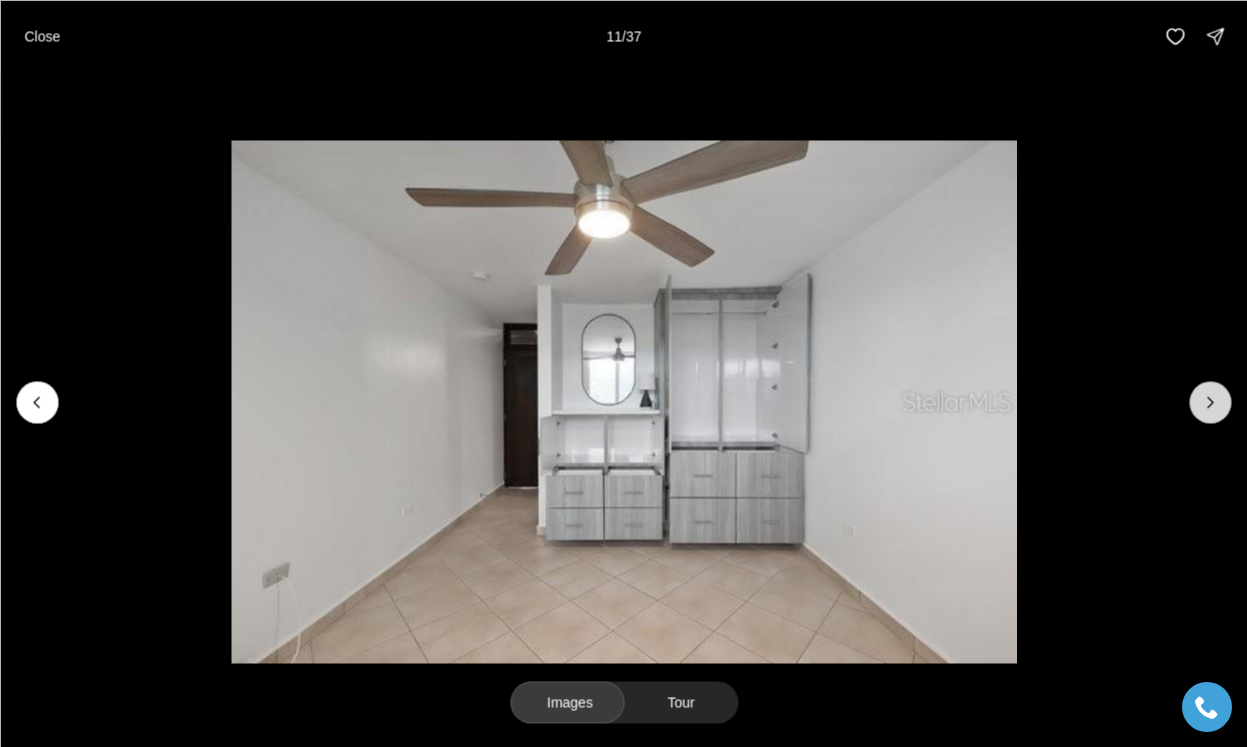 click 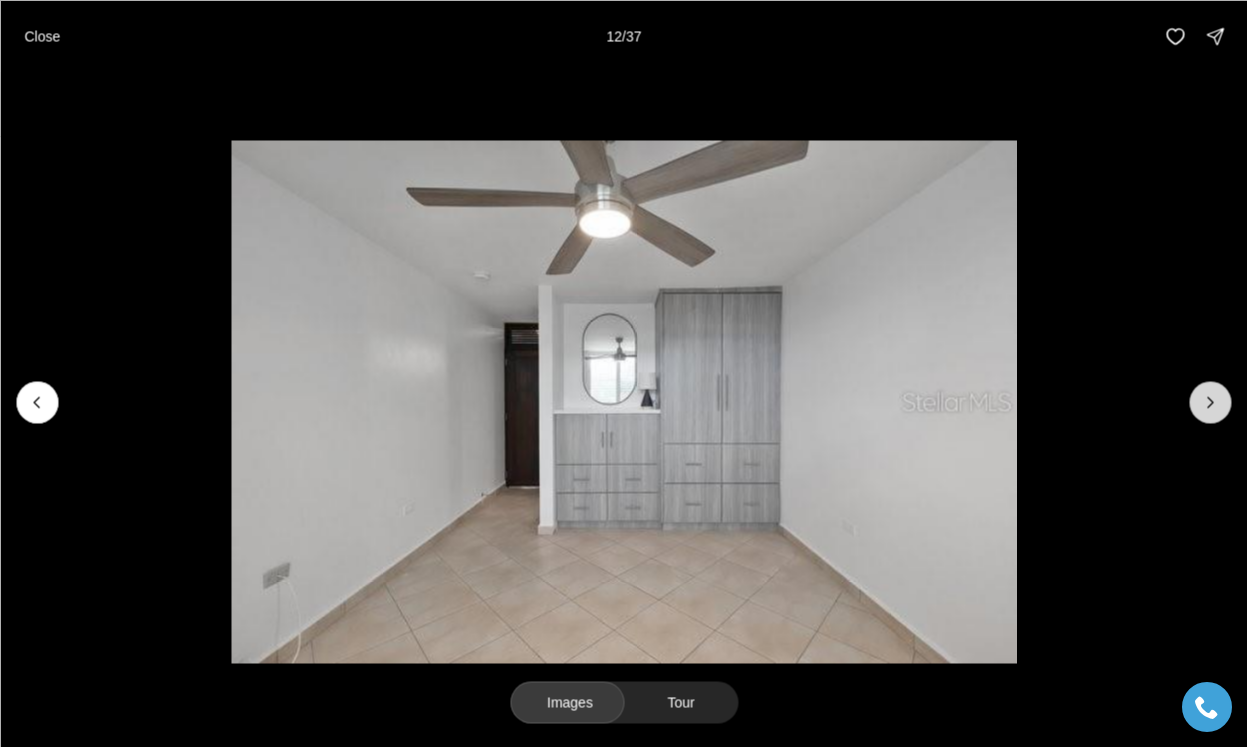 click 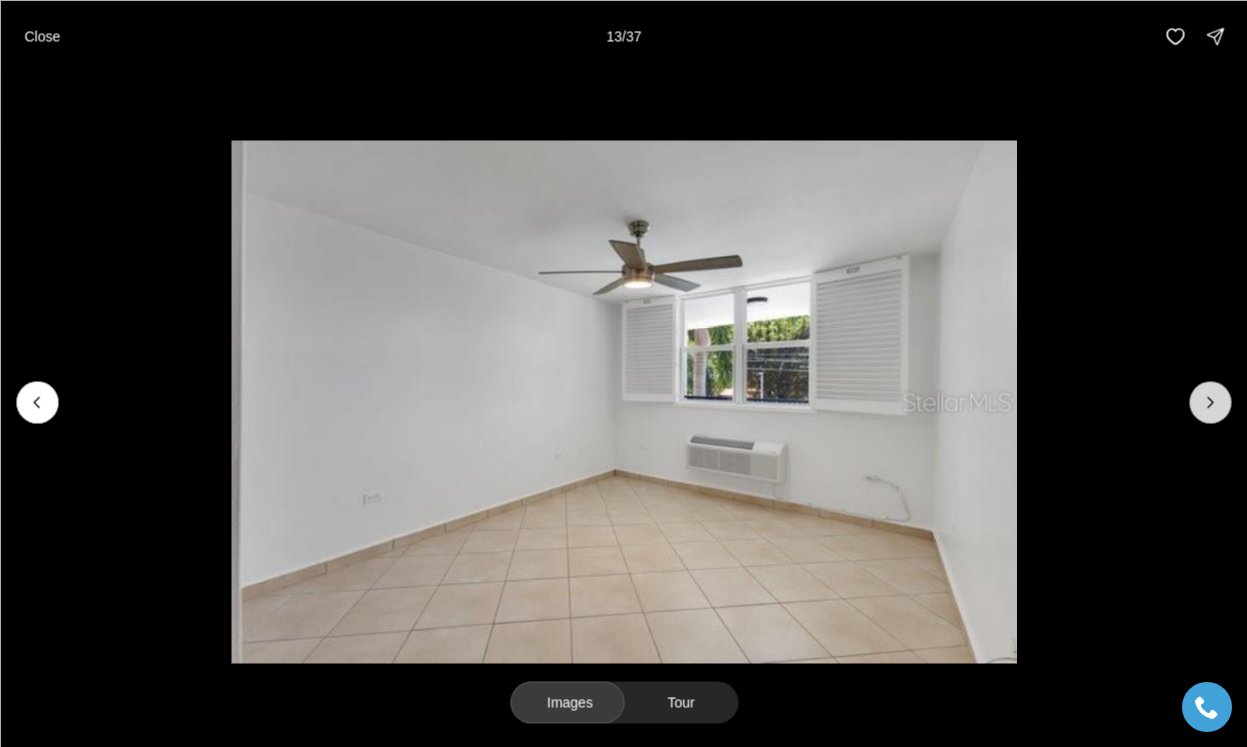 click 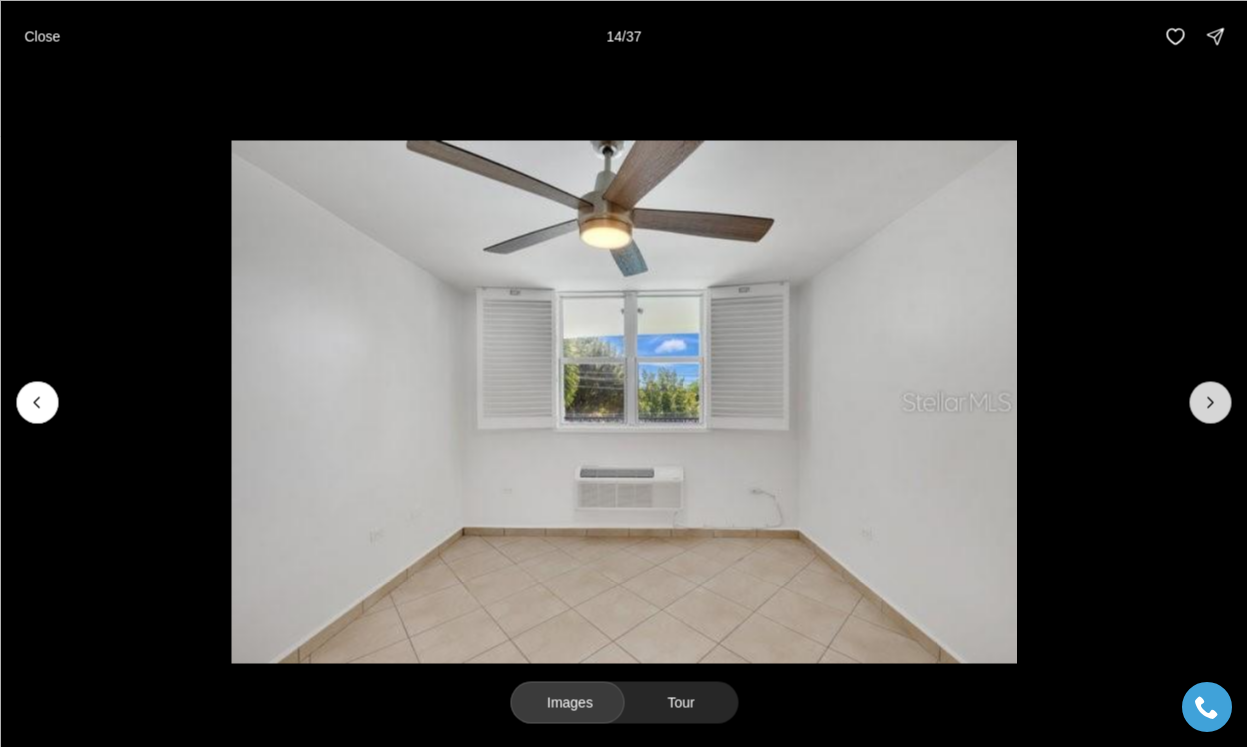 click 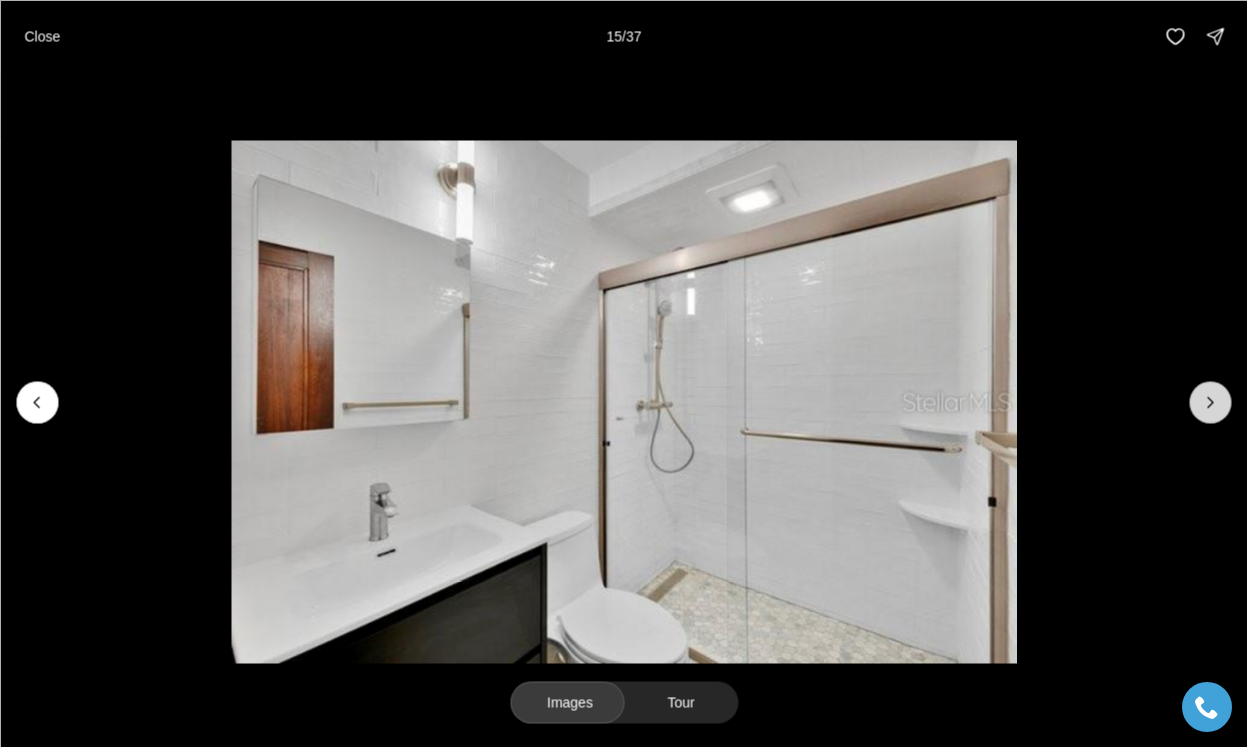 click 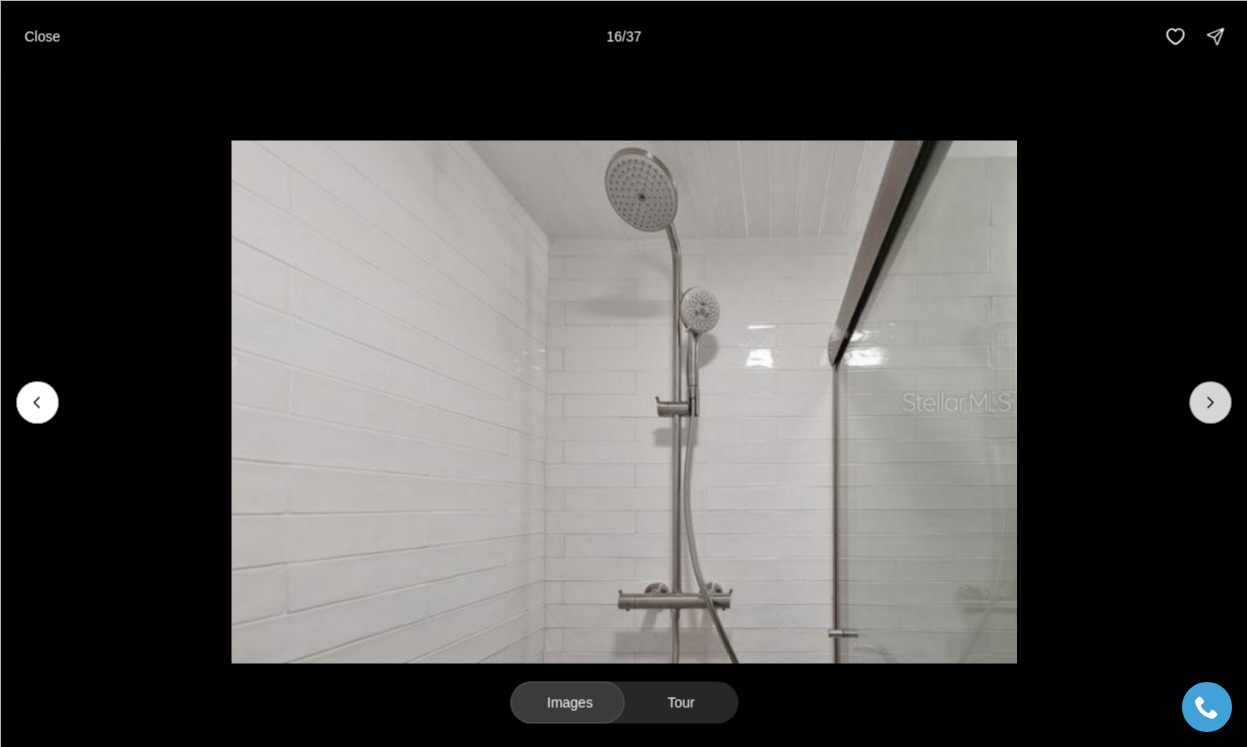 click 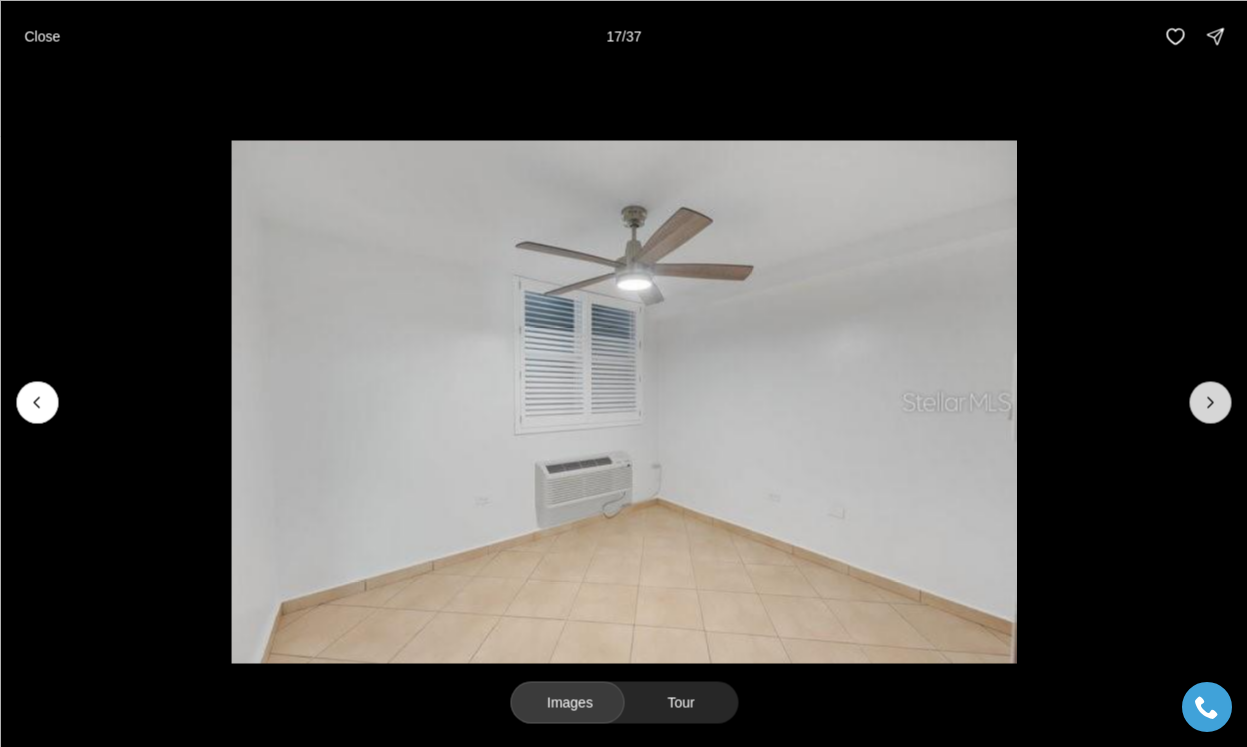 click 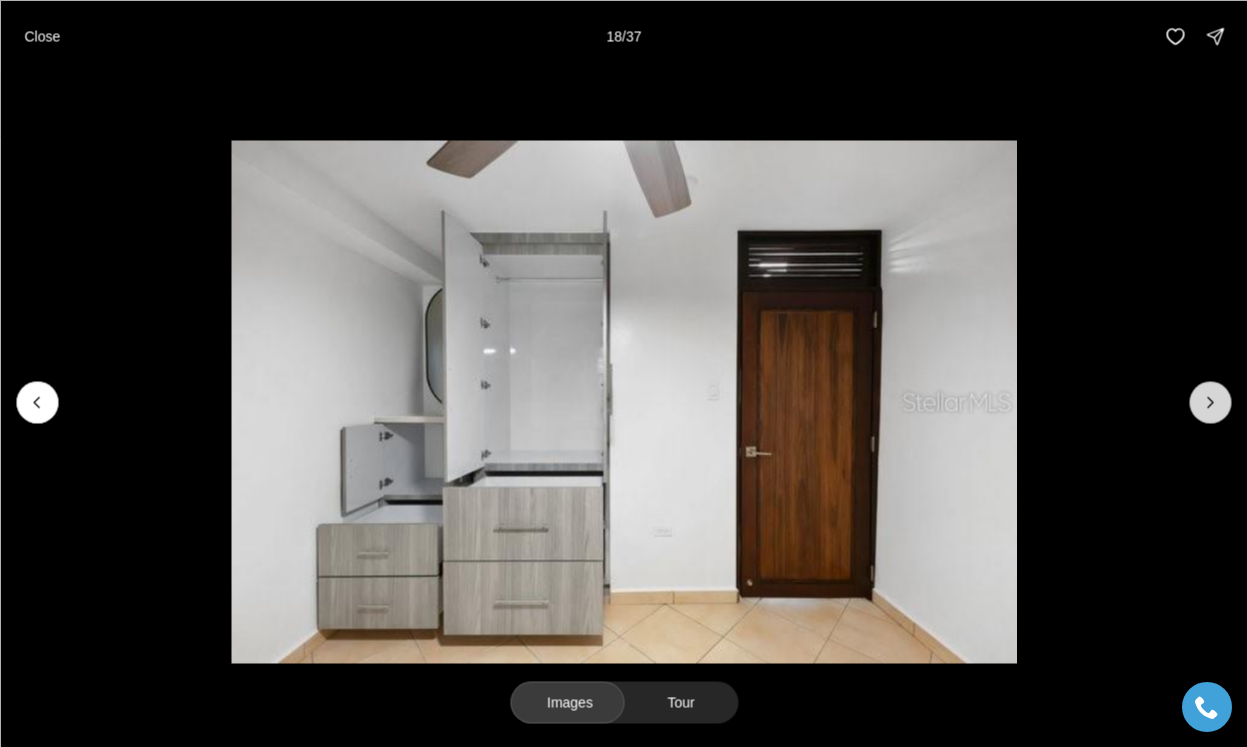click 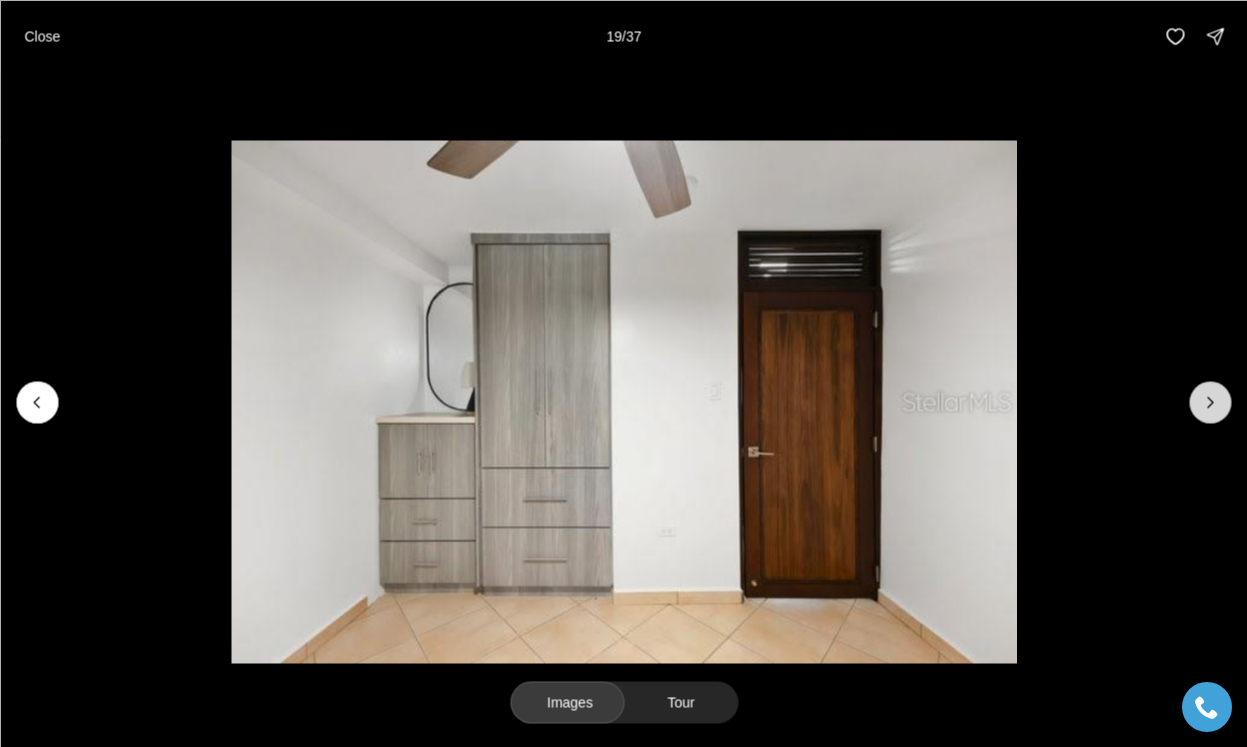 click 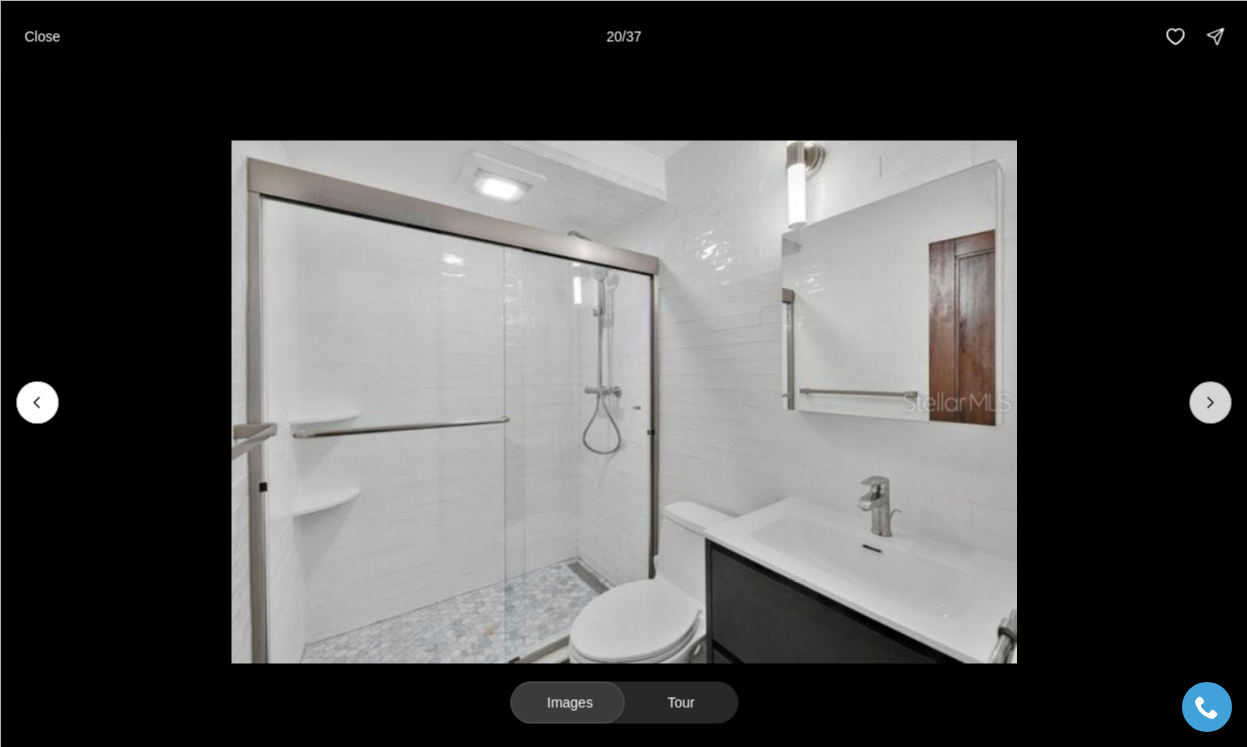 click 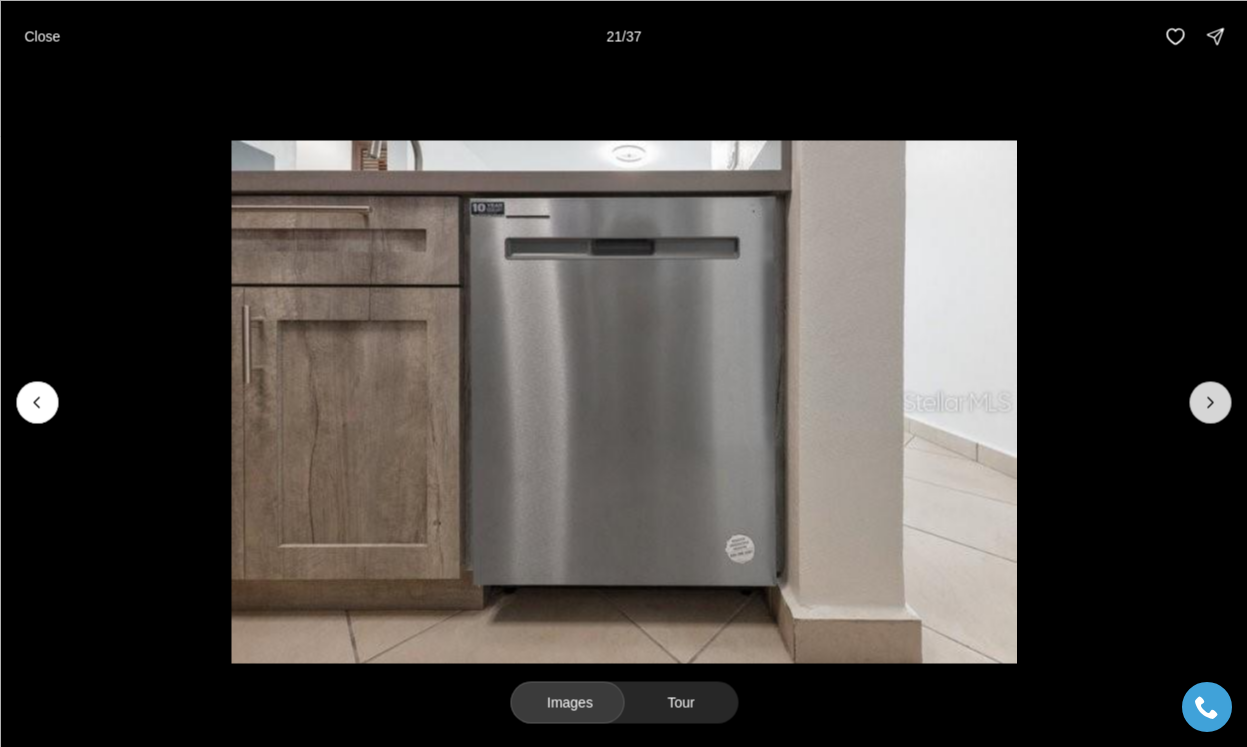 click at bounding box center (1210, 402) 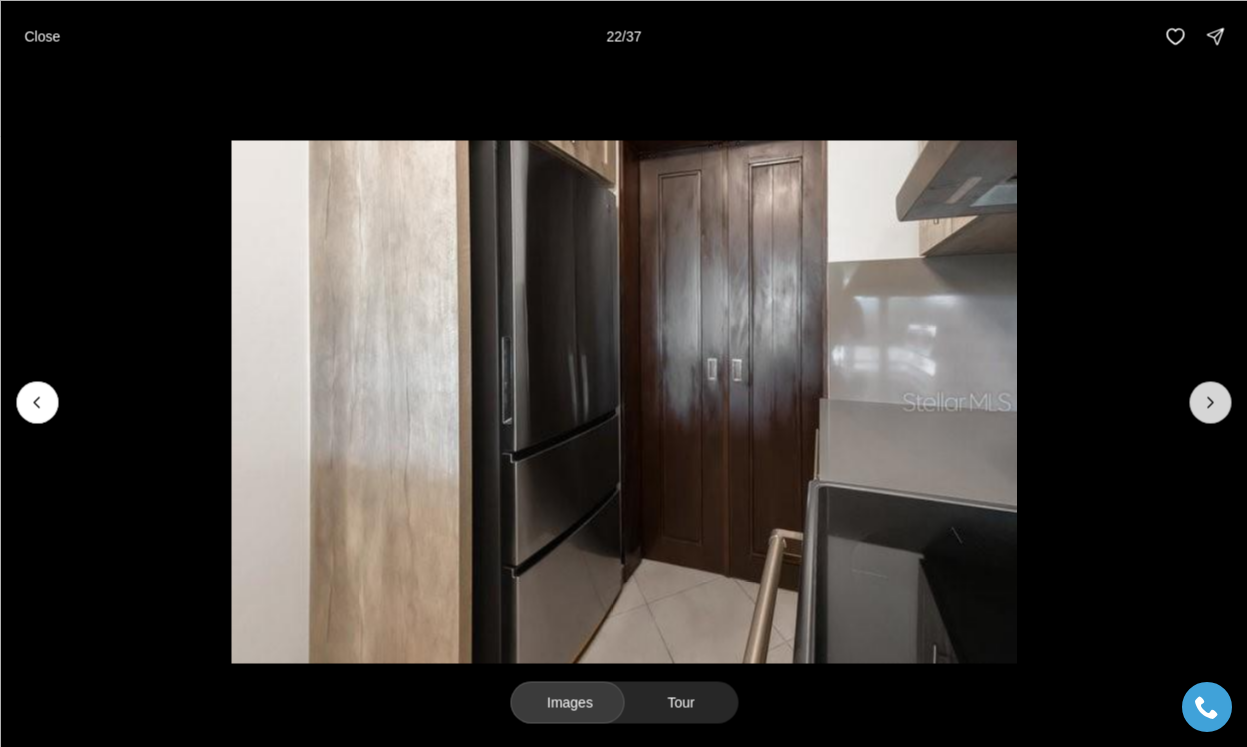 click at bounding box center [1210, 402] 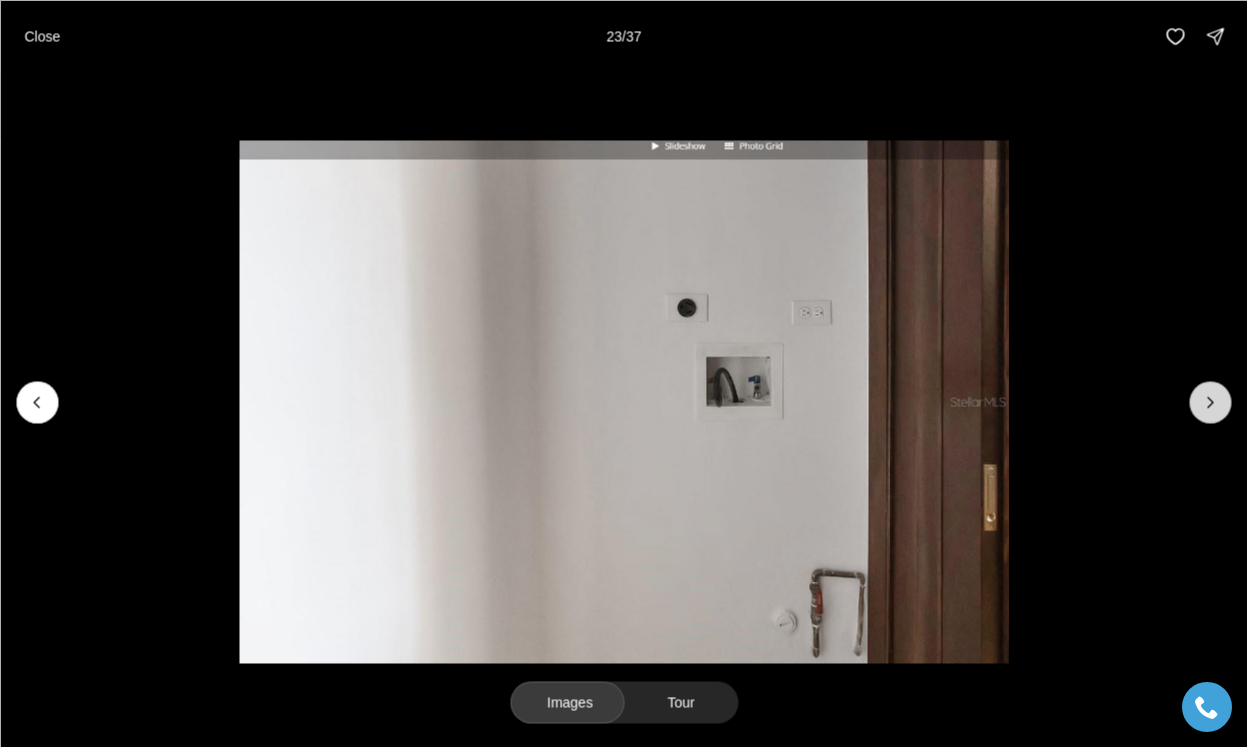 click at bounding box center (1210, 402) 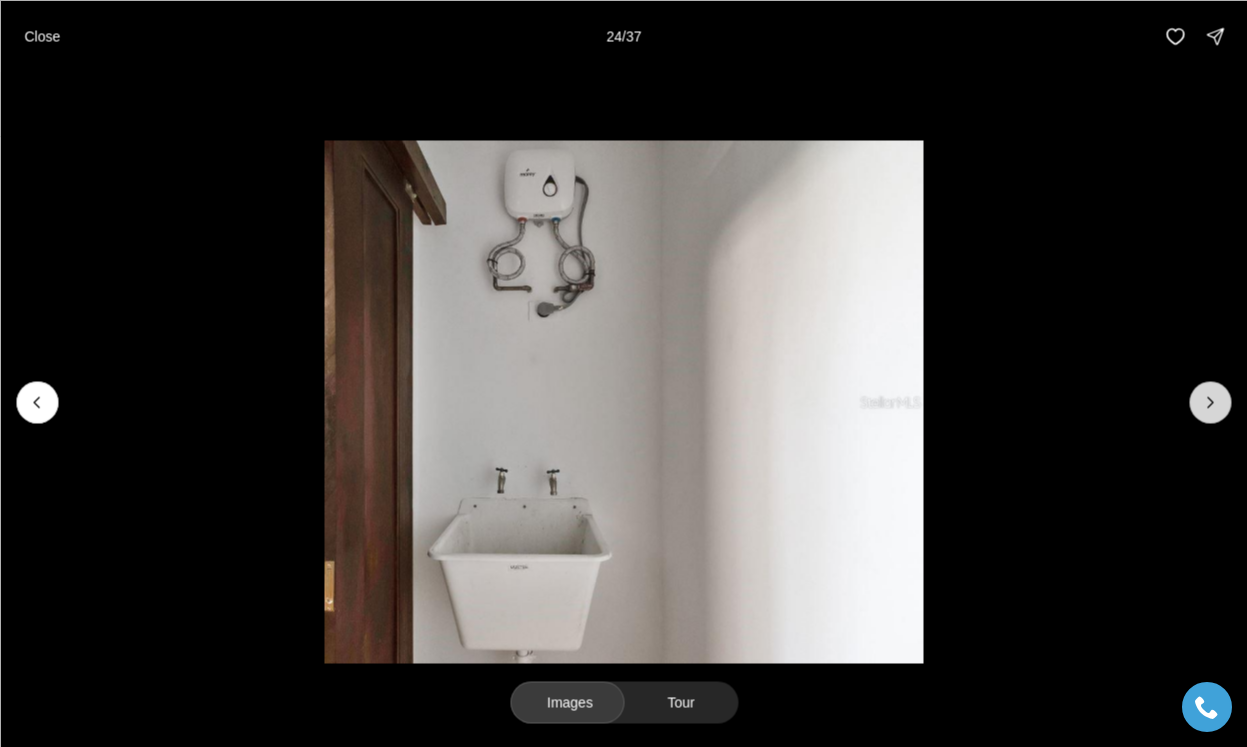 click at bounding box center [1210, 402] 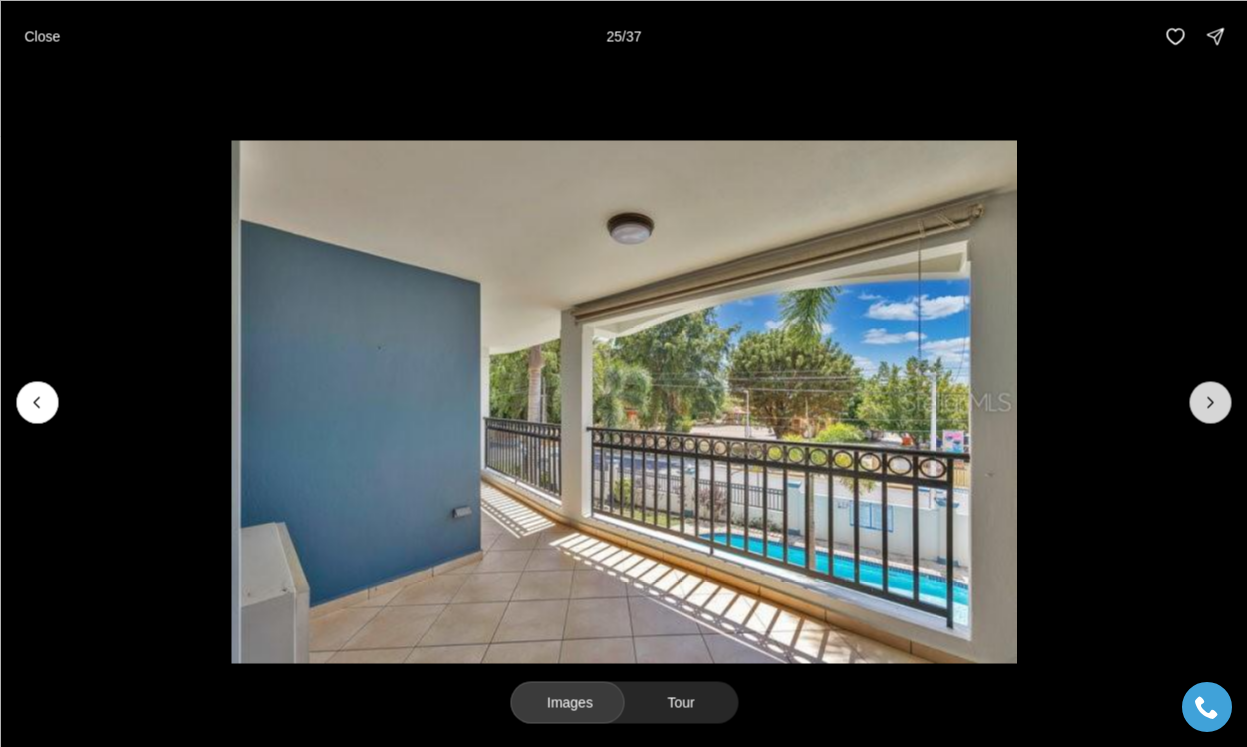 click at bounding box center (1210, 402) 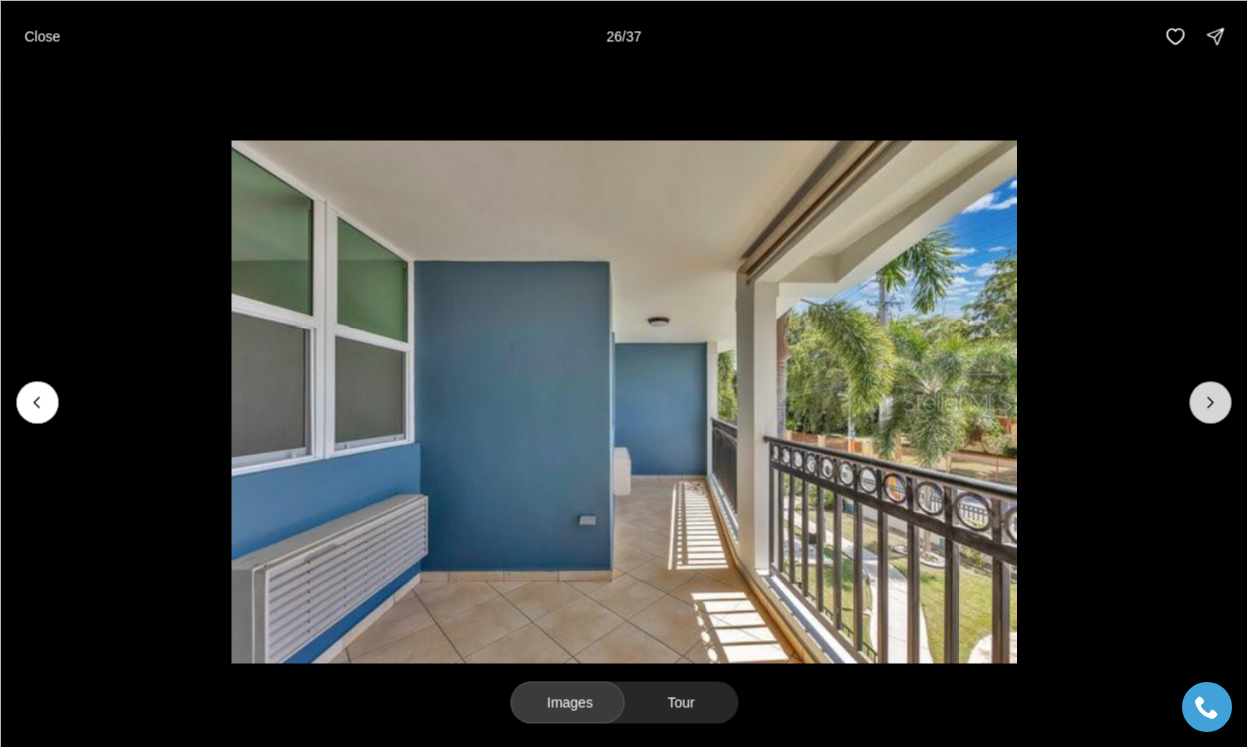 click at bounding box center [1210, 402] 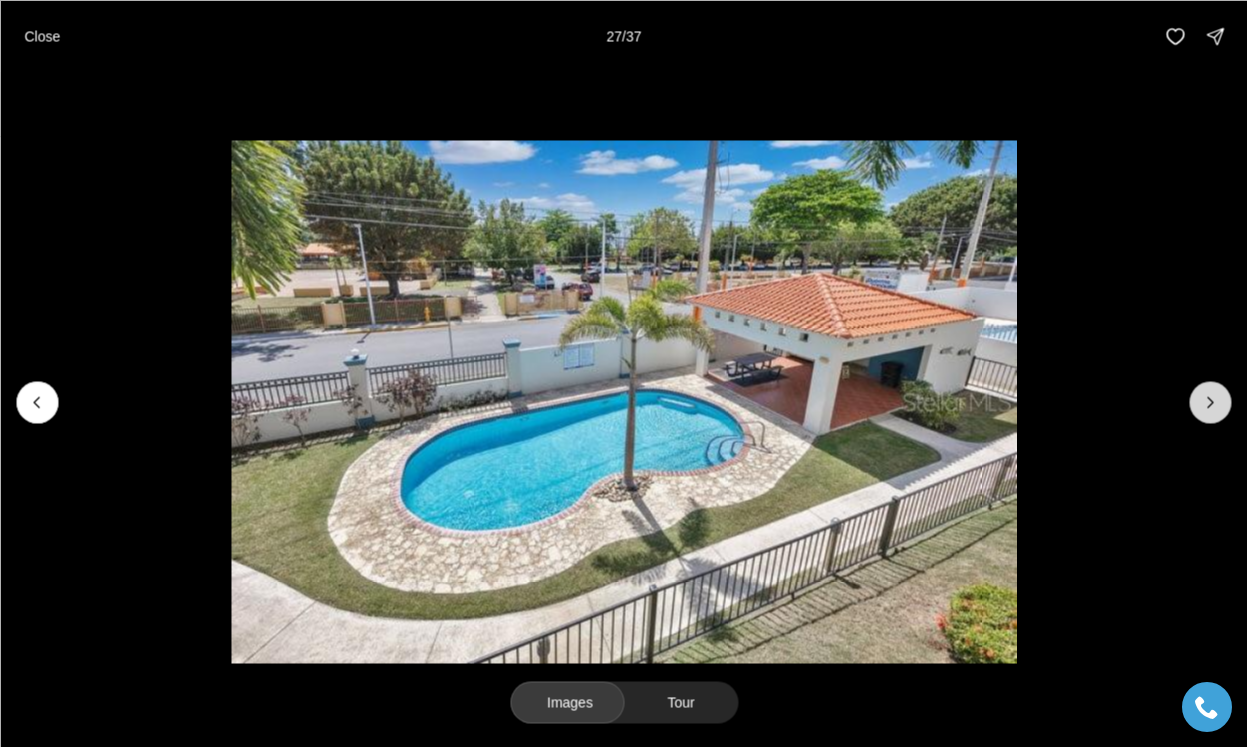 click at bounding box center (1210, 402) 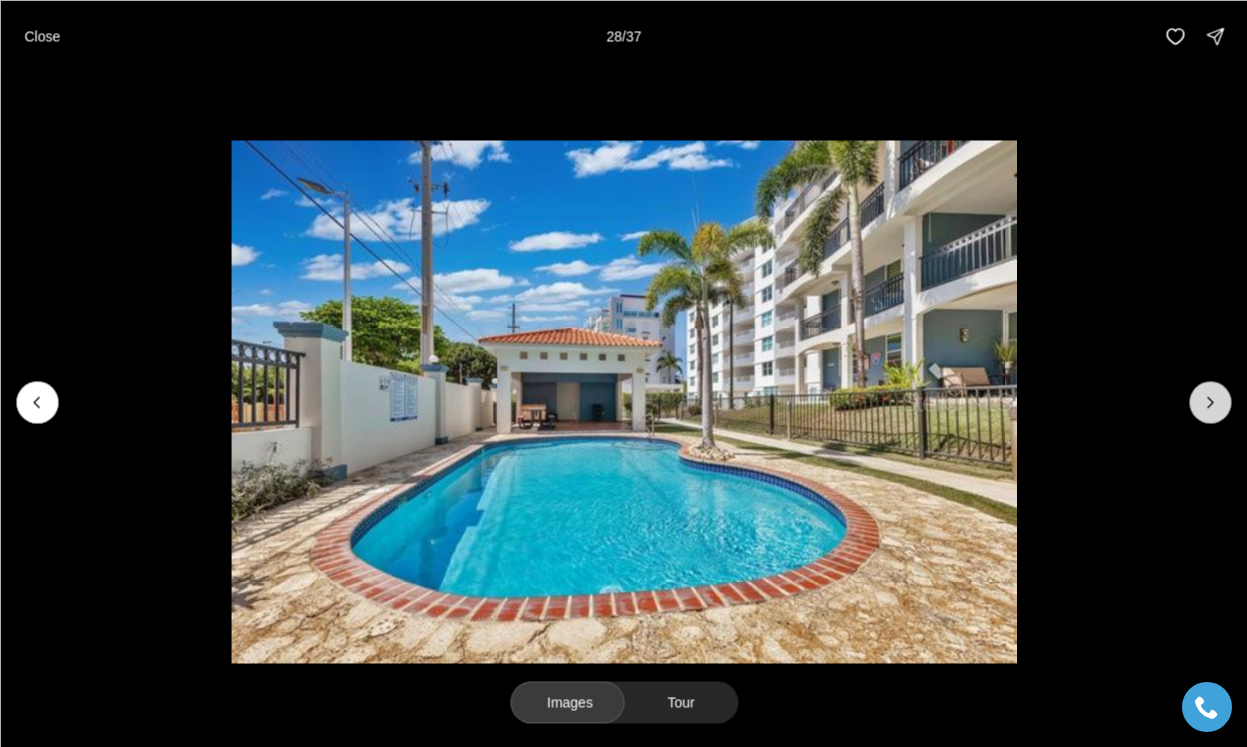 click at bounding box center [1210, 402] 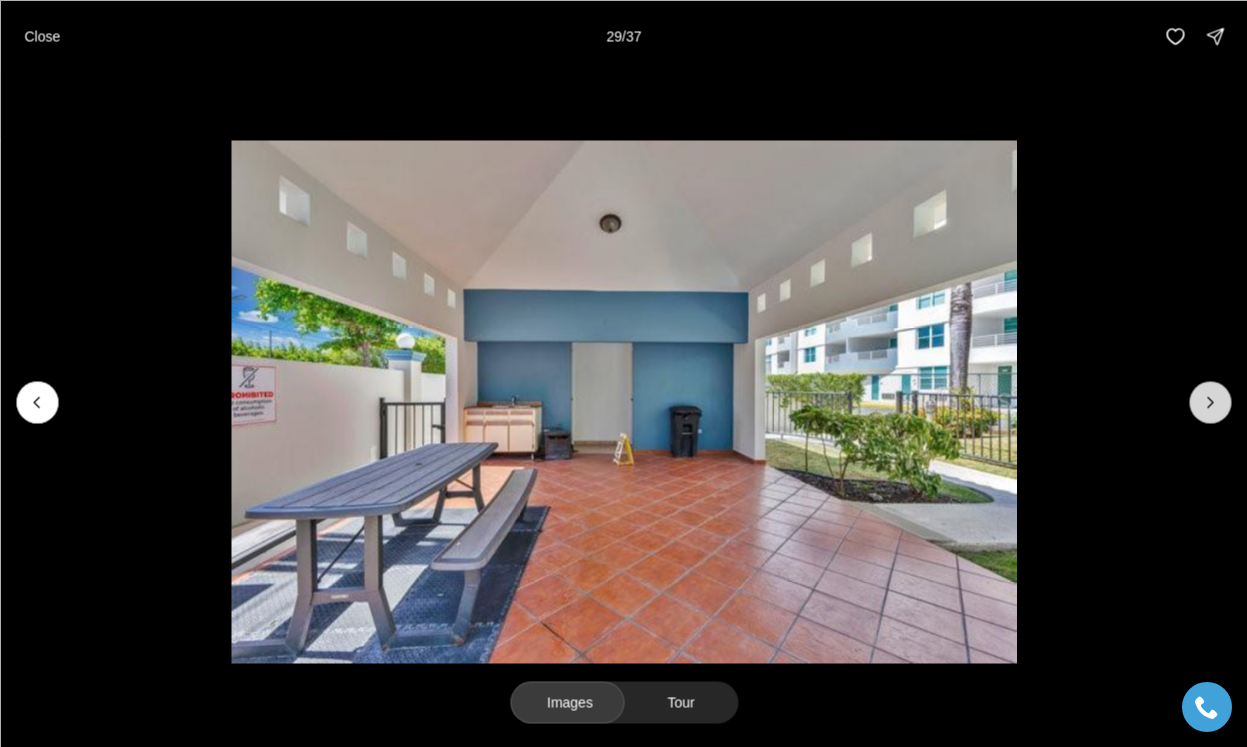 click at bounding box center [1210, 402] 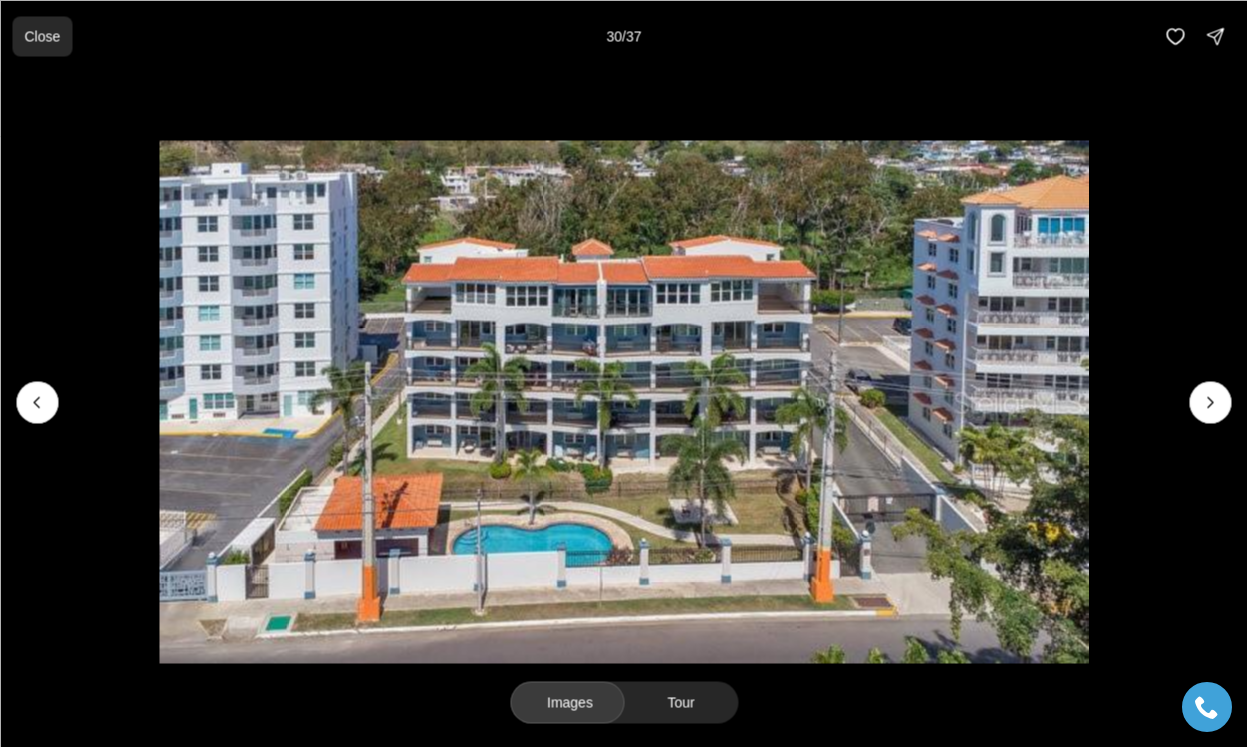 click on "Close" at bounding box center (42, 36) 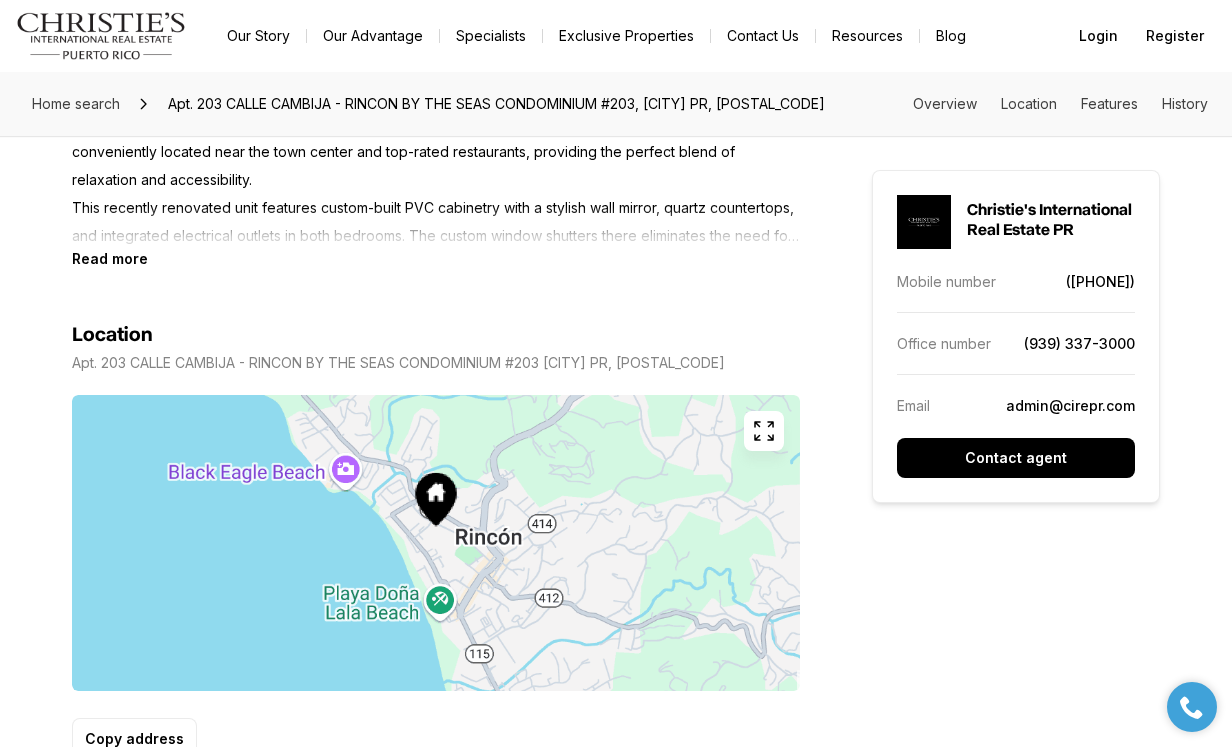 scroll, scrollTop: 1053, scrollLeft: 0, axis: vertical 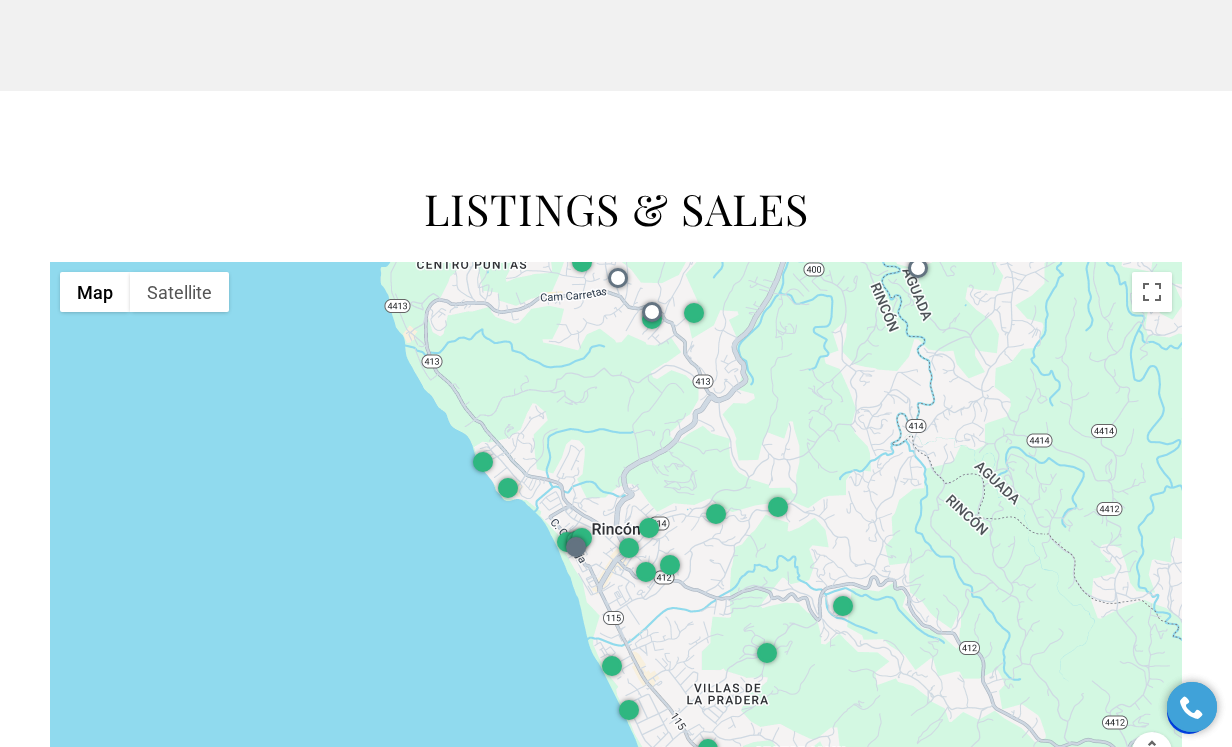 click at bounding box center (616, 529) 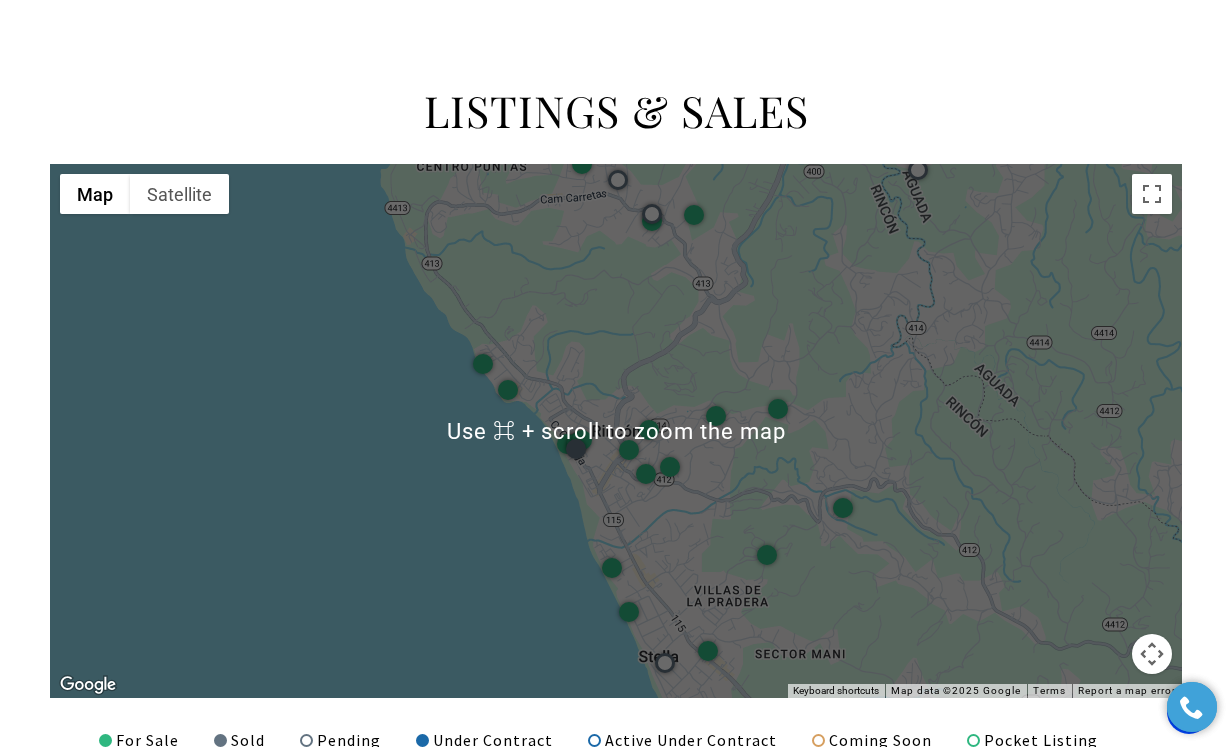 scroll, scrollTop: 2315, scrollLeft: 0, axis: vertical 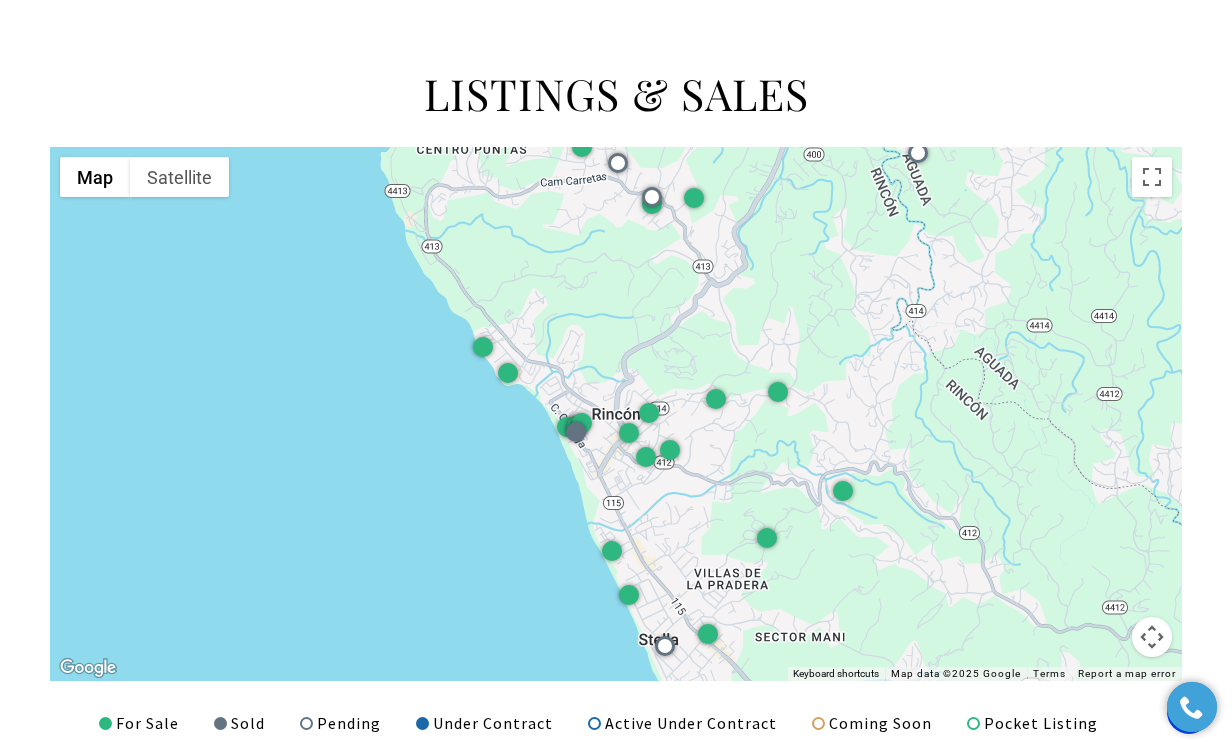 click at bounding box center (616, 414) 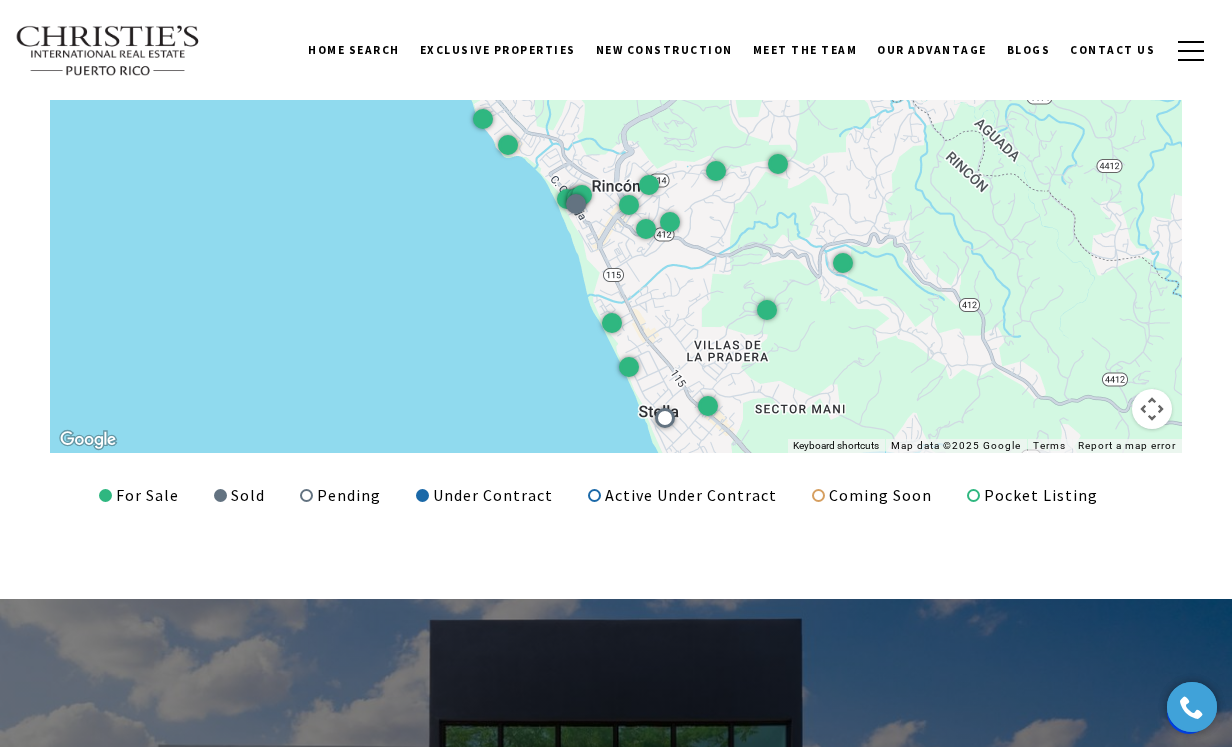 scroll, scrollTop: 2541, scrollLeft: 0, axis: vertical 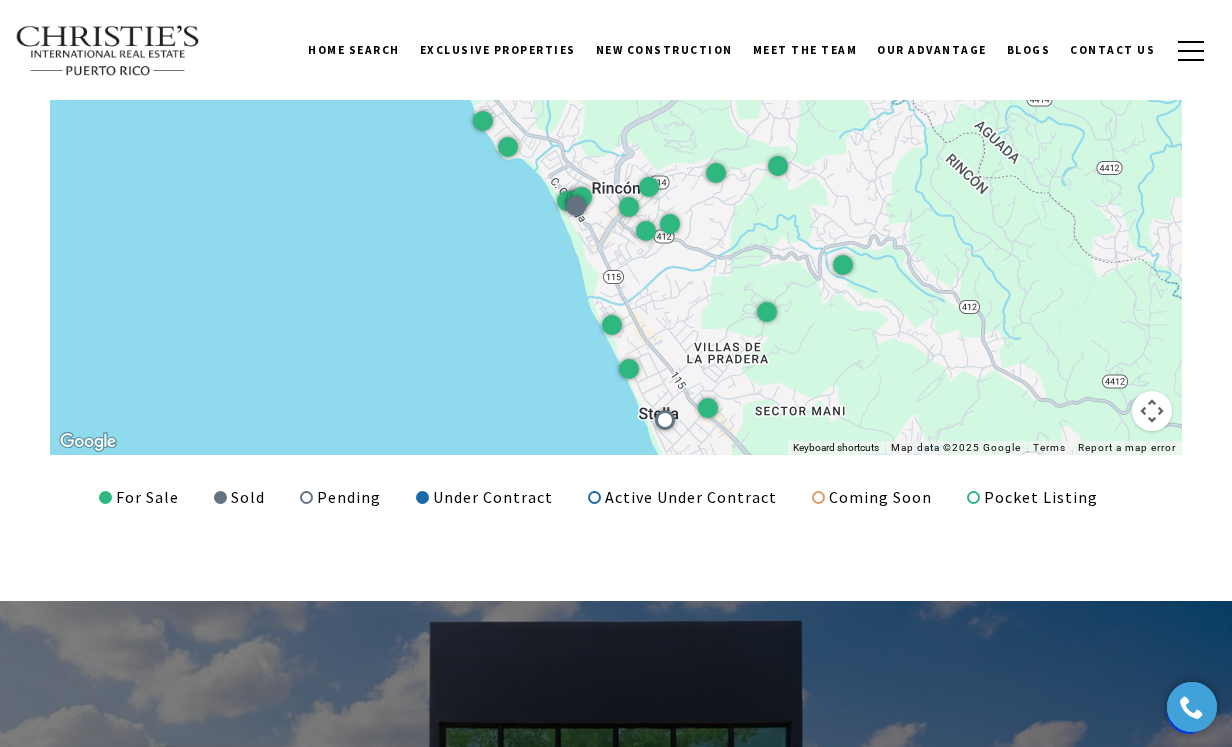 click at bounding box center (616, 188) 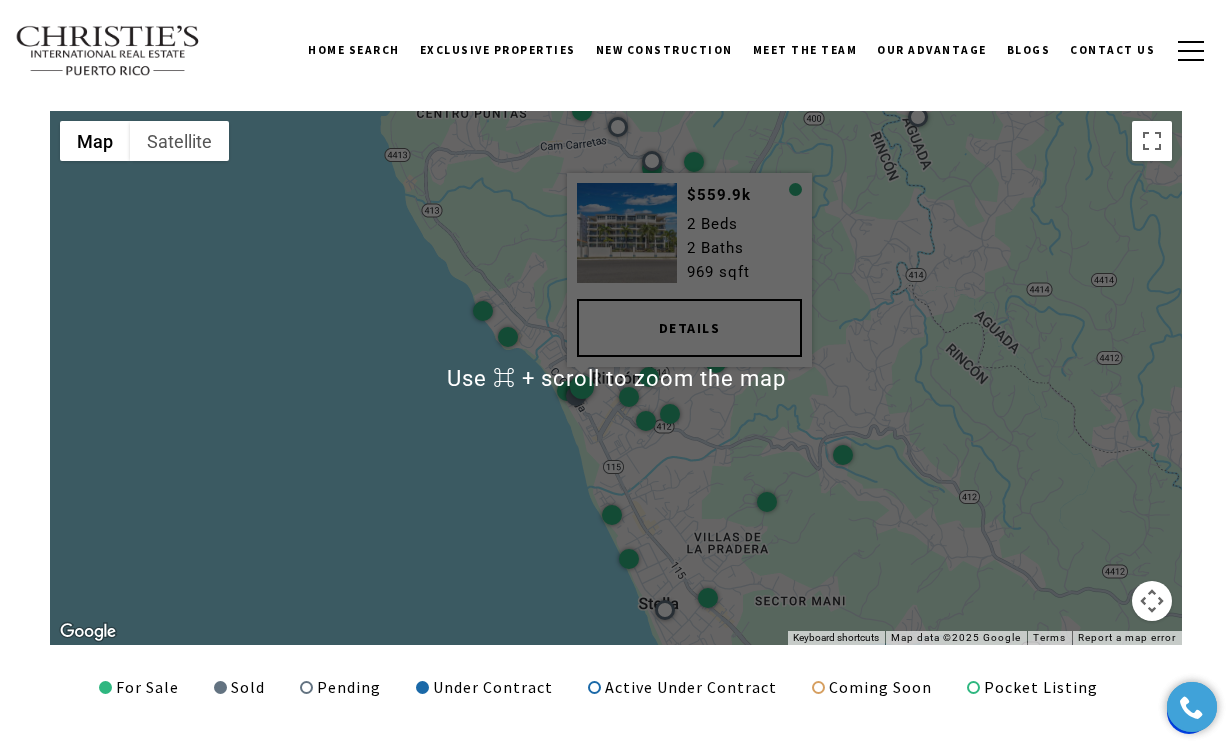 scroll, scrollTop: 2342, scrollLeft: 0, axis: vertical 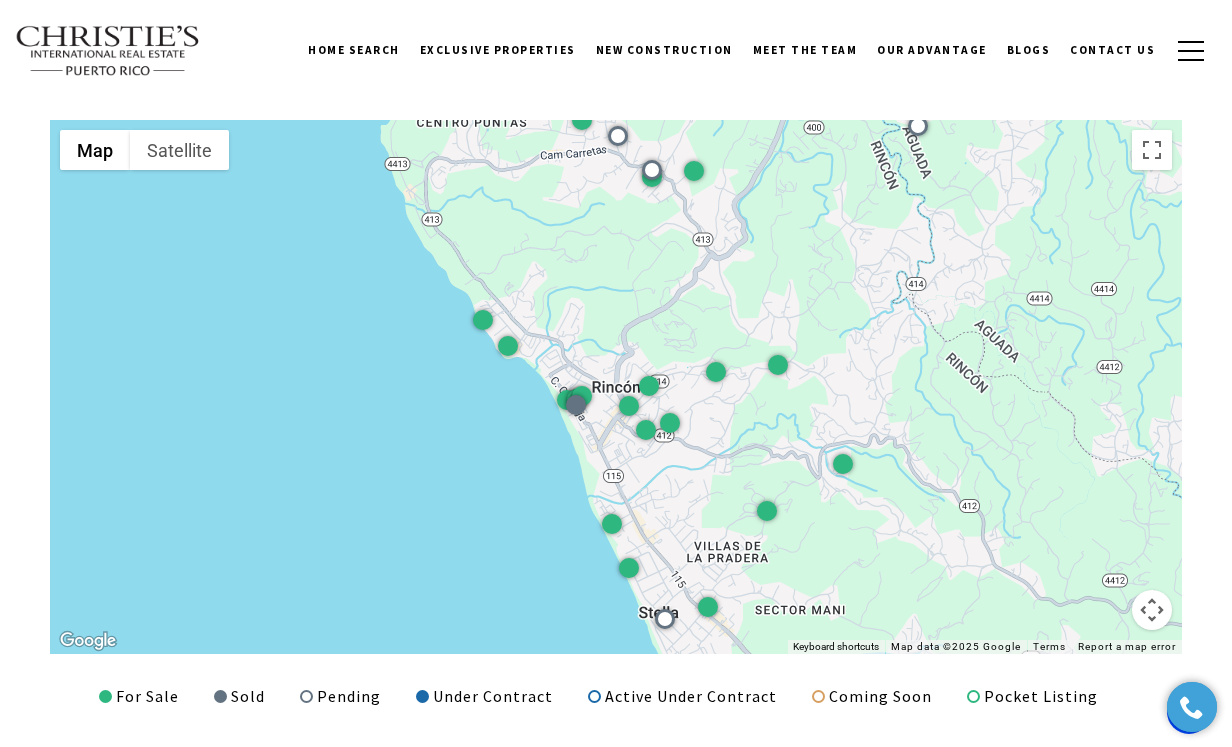 click at bounding box center [616, 387] 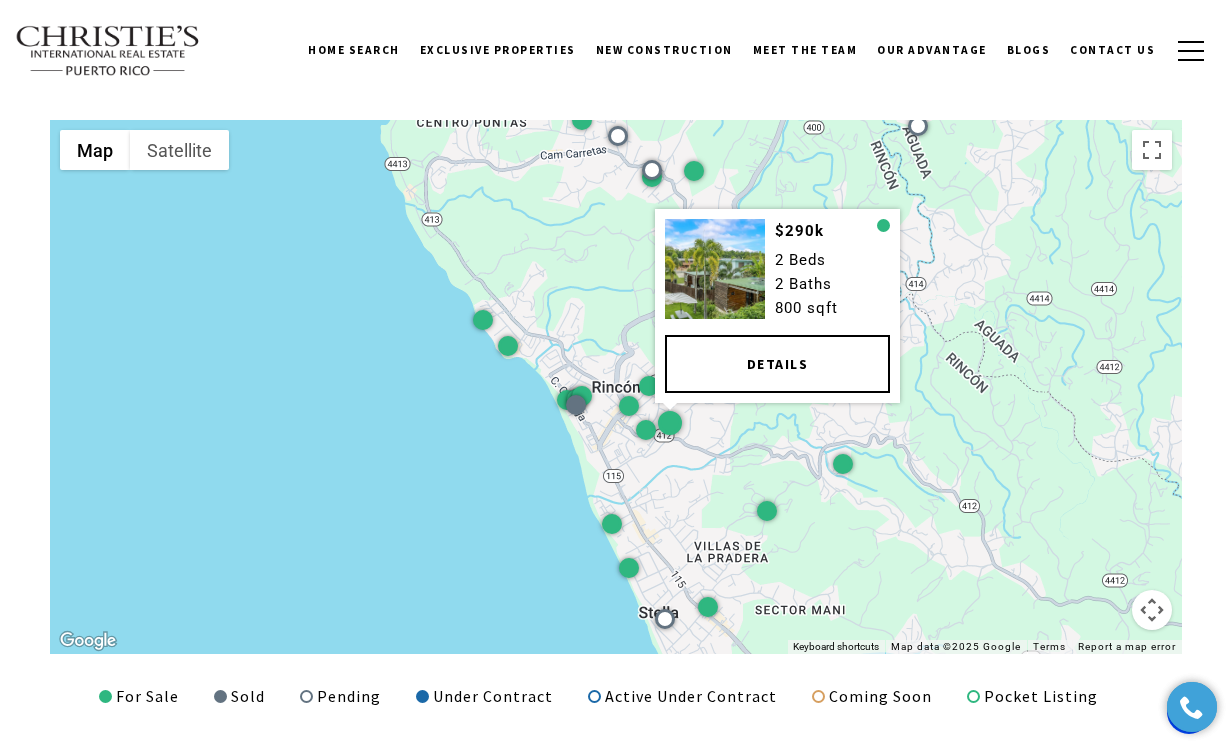 click on "Details" at bounding box center (777, 364) 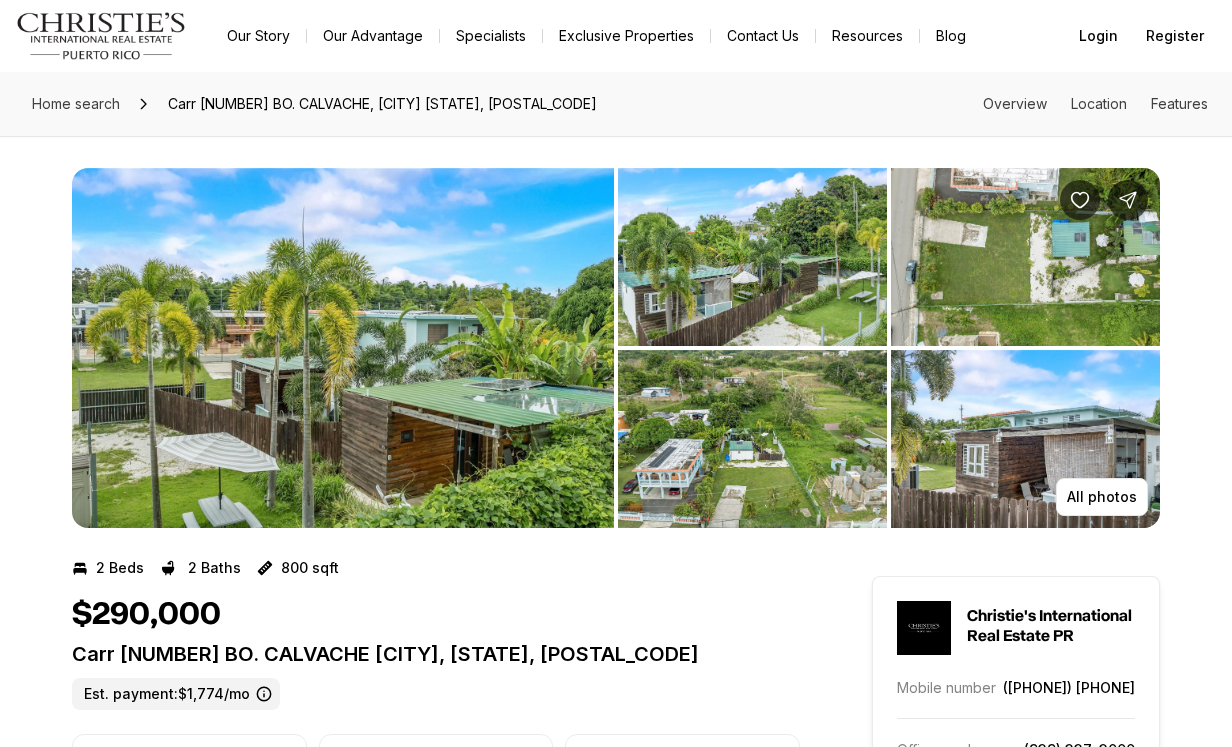 scroll, scrollTop: 0, scrollLeft: 0, axis: both 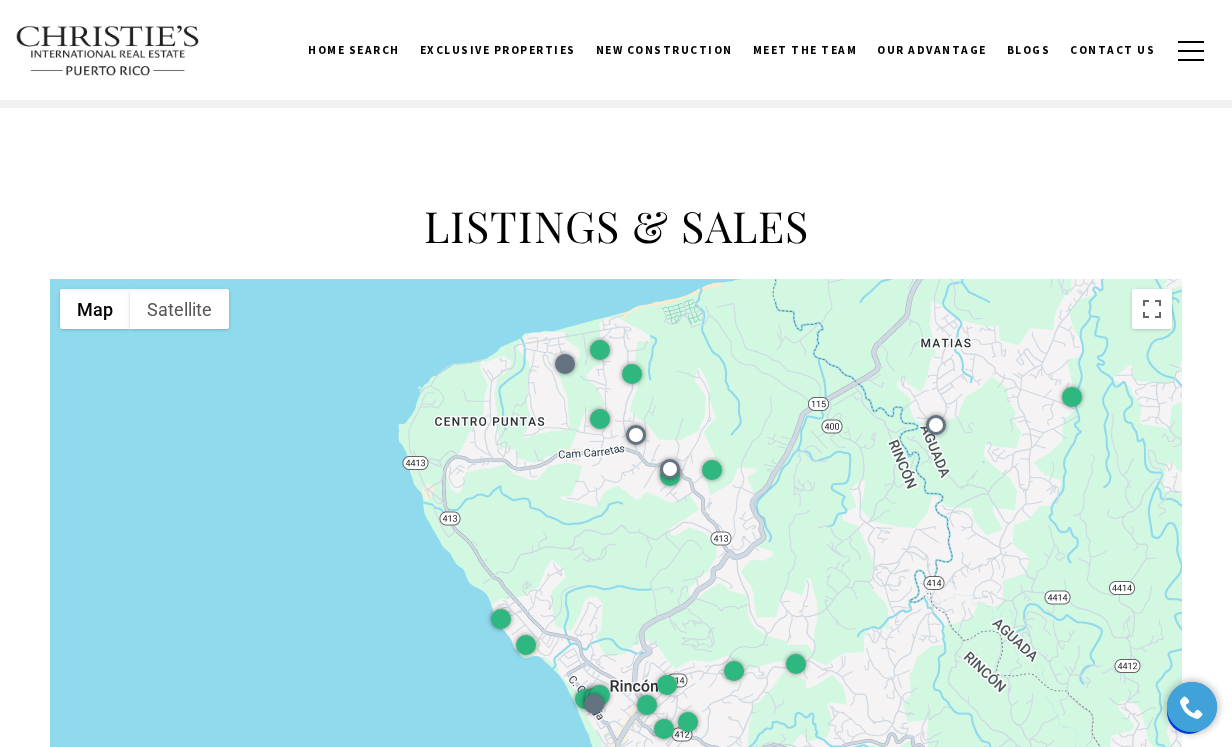 drag, startPoint x: 532, startPoint y: 463, endPoint x: 551, endPoint y: 608, distance: 146.23953 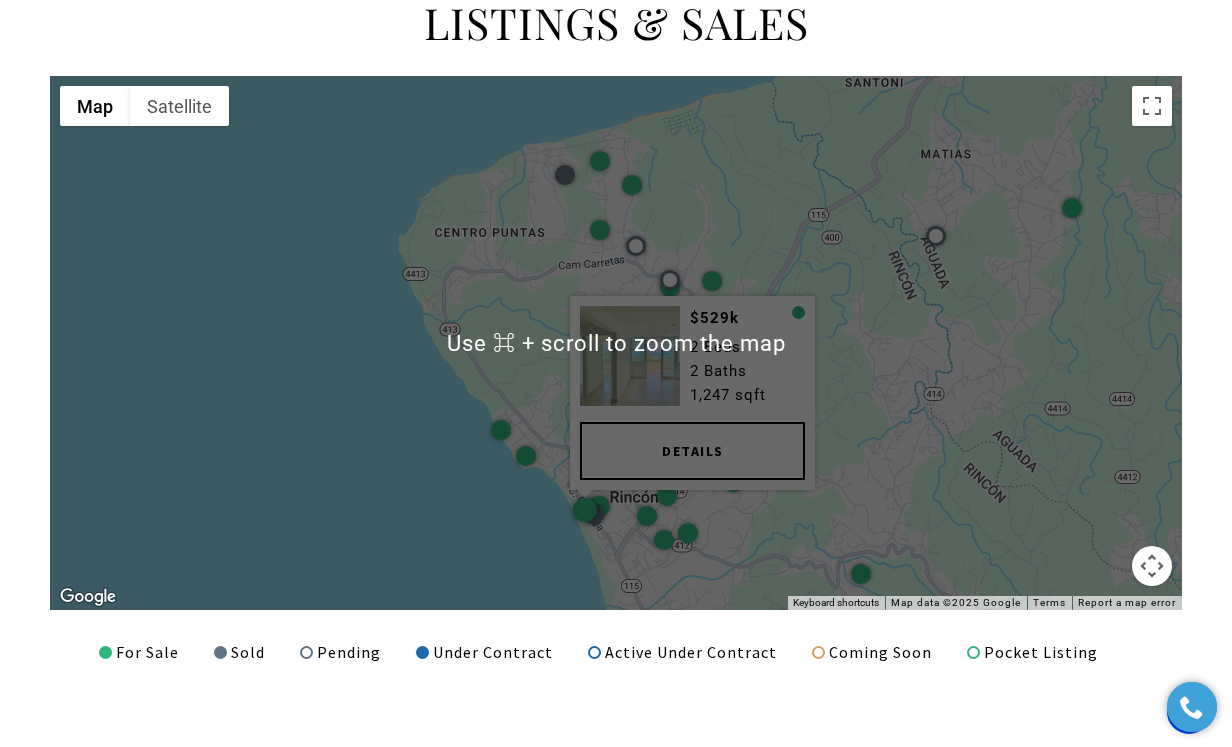 scroll, scrollTop: 2395, scrollLeft: 0, axis: vertical 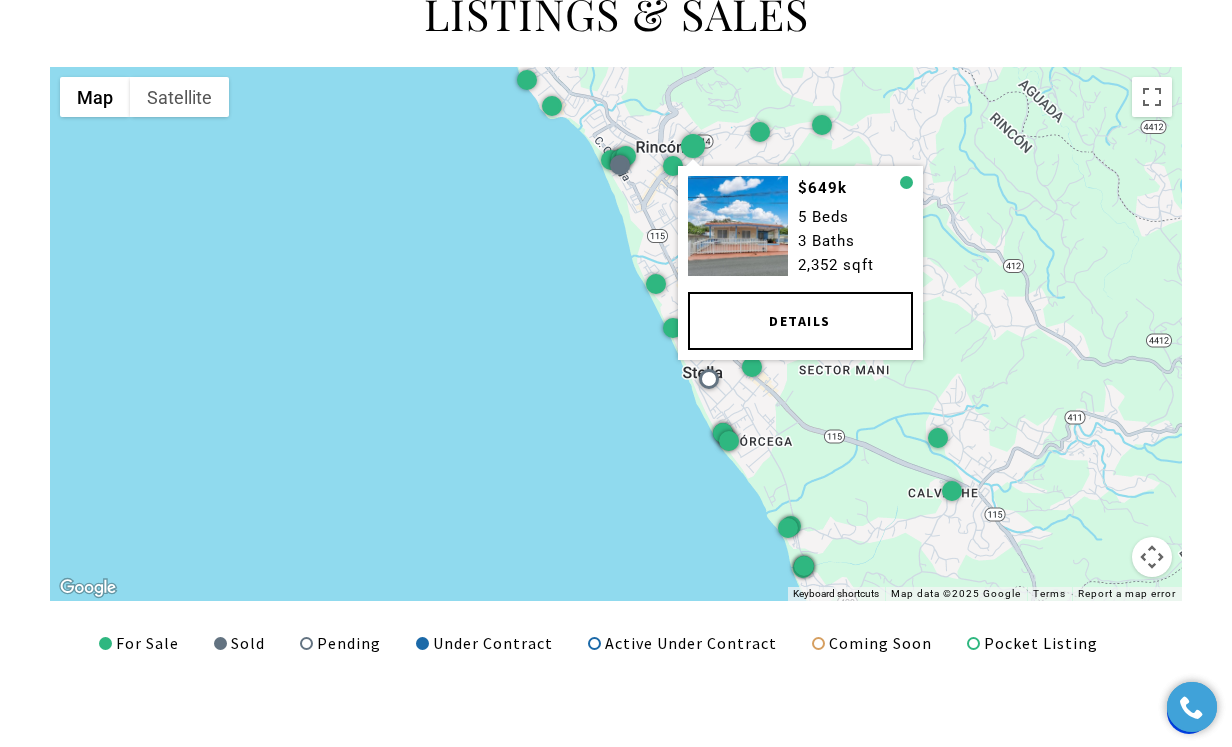 drag, startPoint x: 661, startPoint y: 514, endPoint x: 694, endPoint y: 154, distance: 361.50934 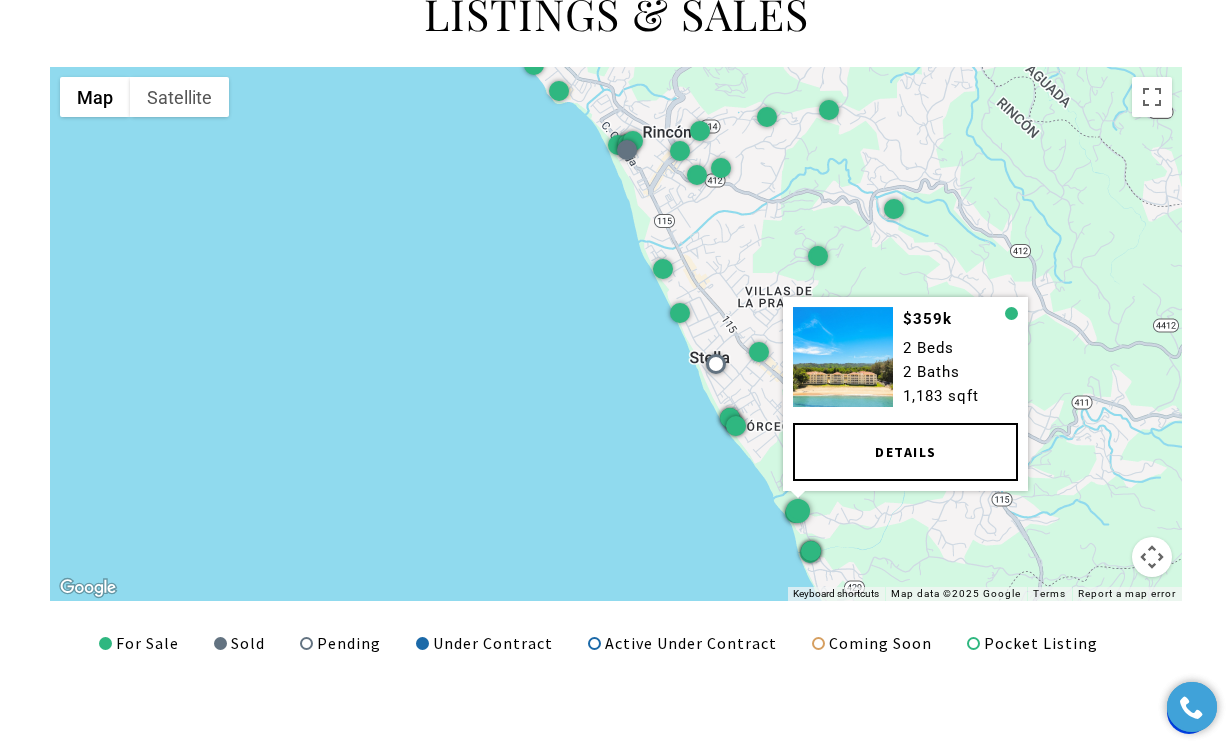 click on "Details" at bounding box center [905, 452] 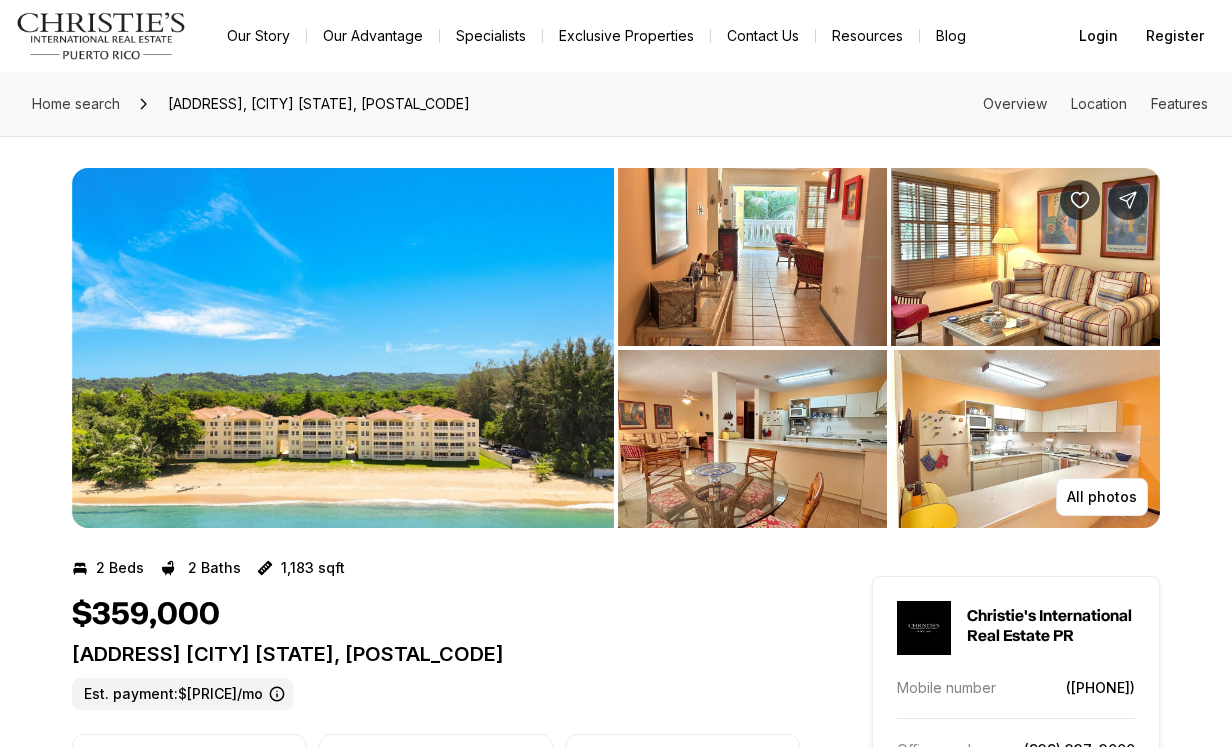 scroll, scrollTop: 0, scrollLeft: 0, axis: both 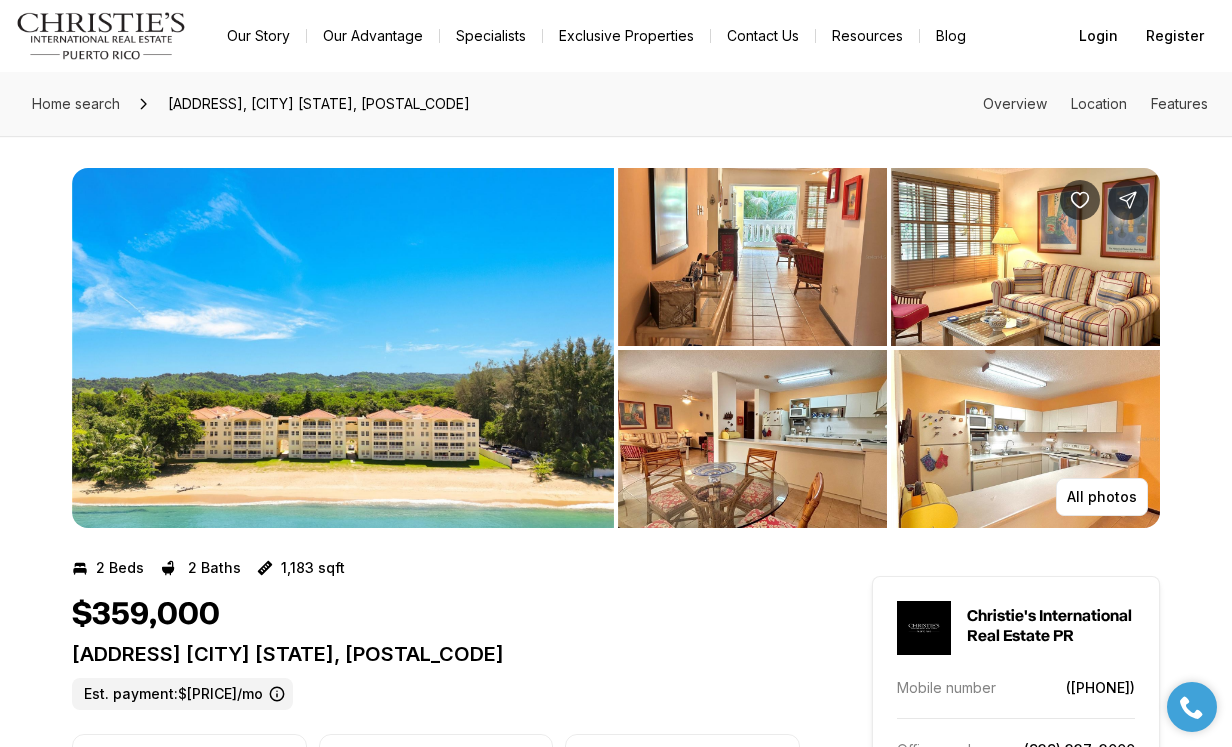 click at bounding box center (752, 257) 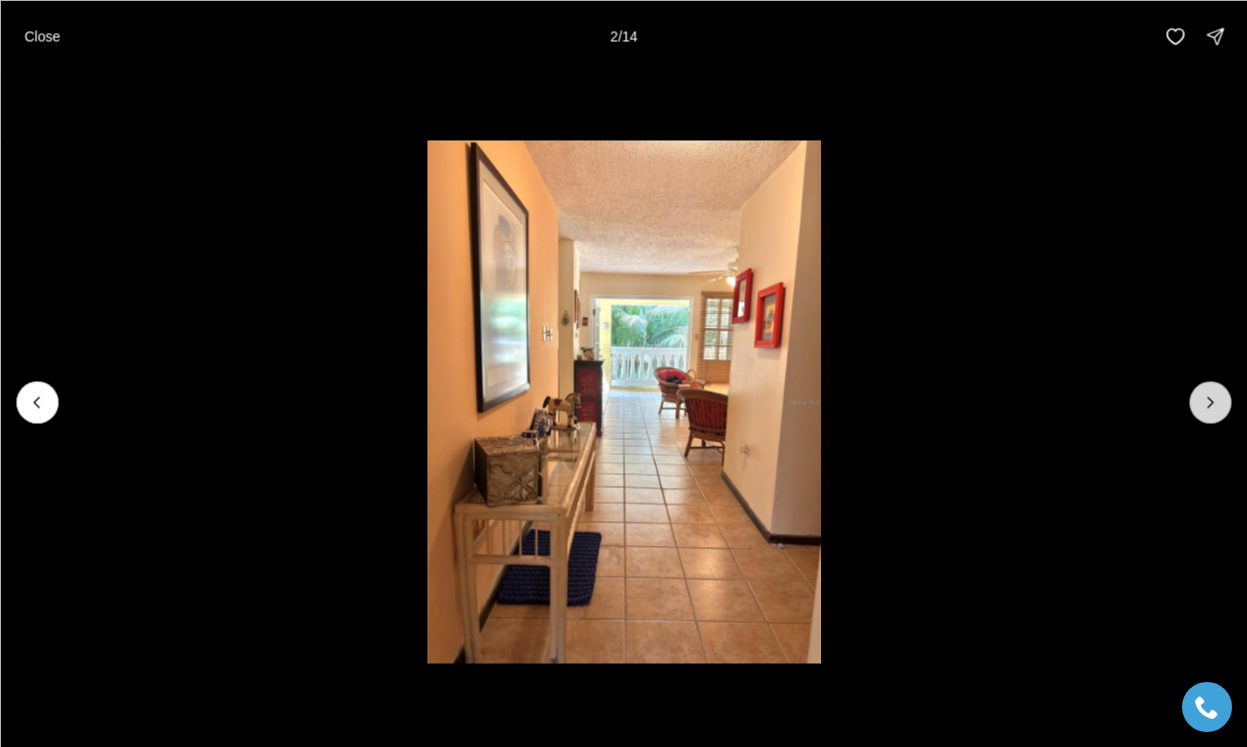 click 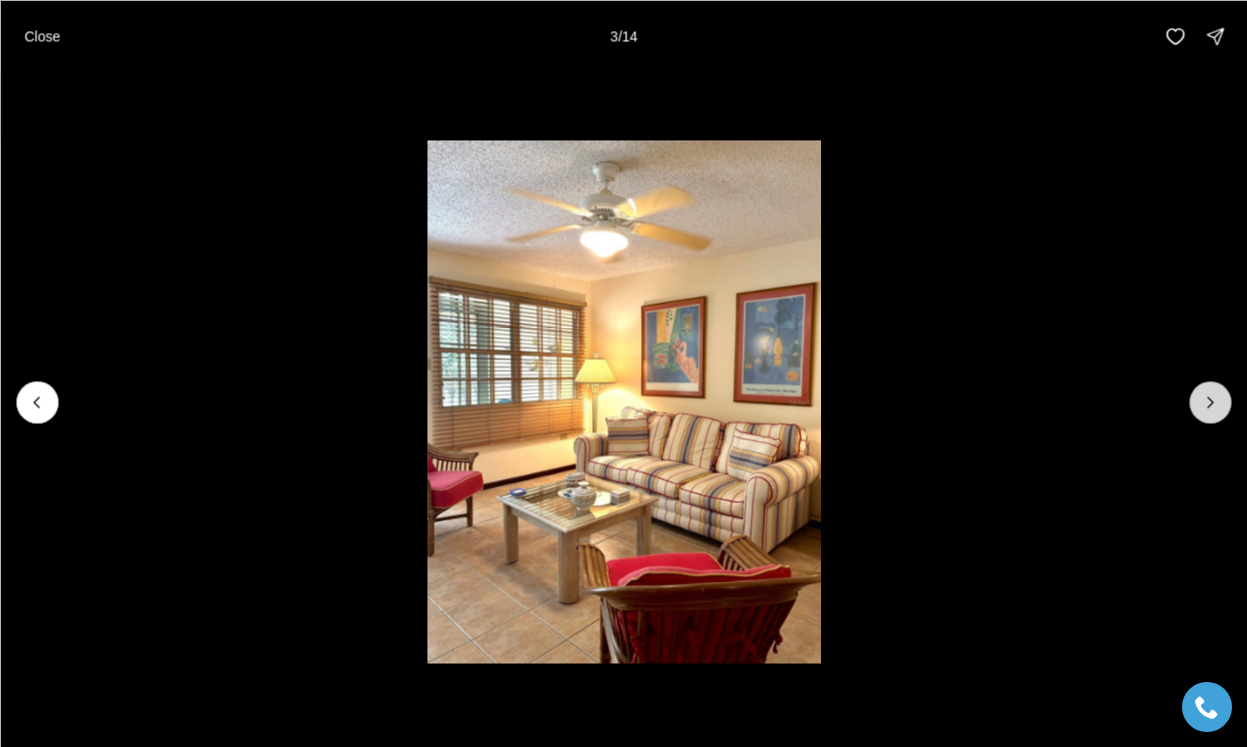 click 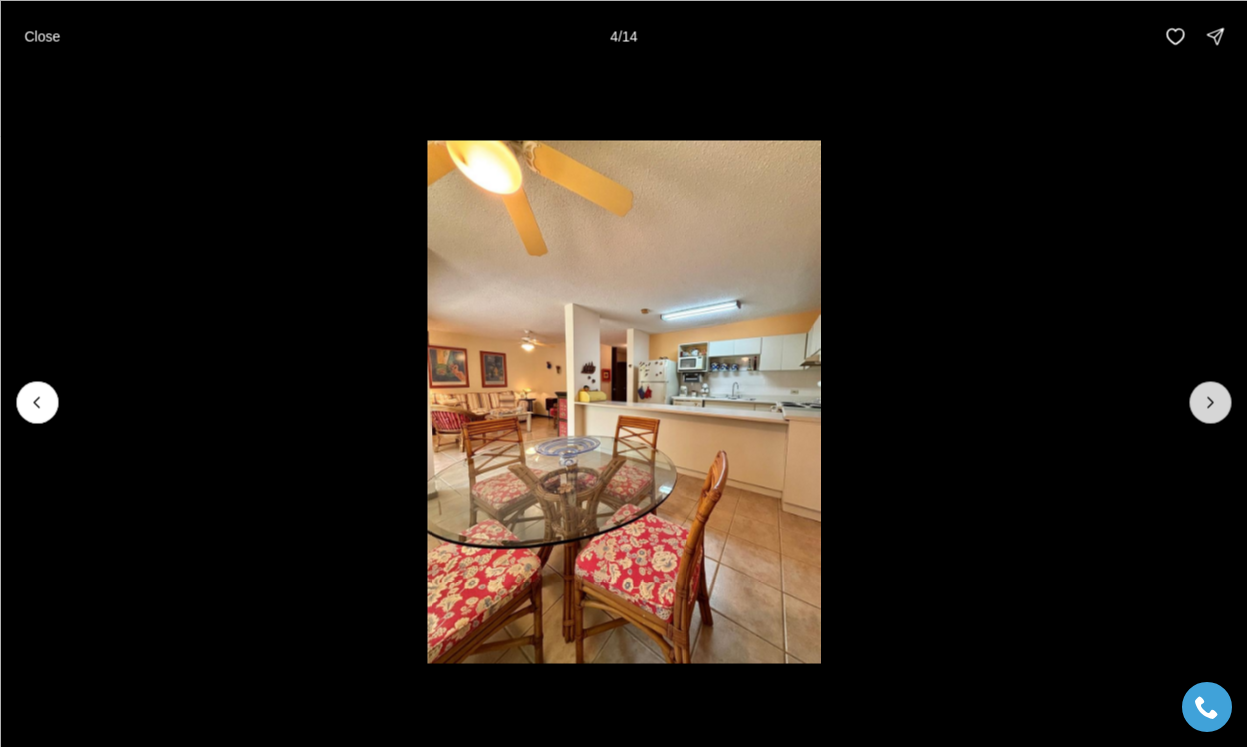 click 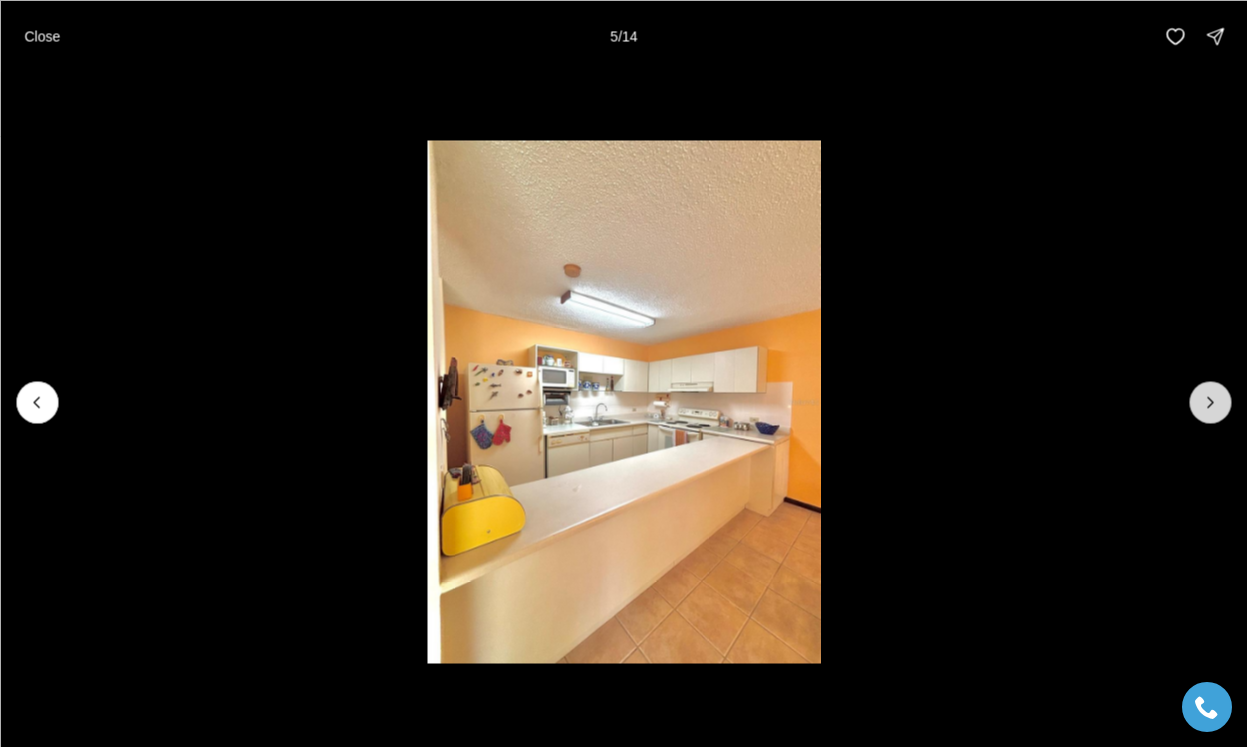 click 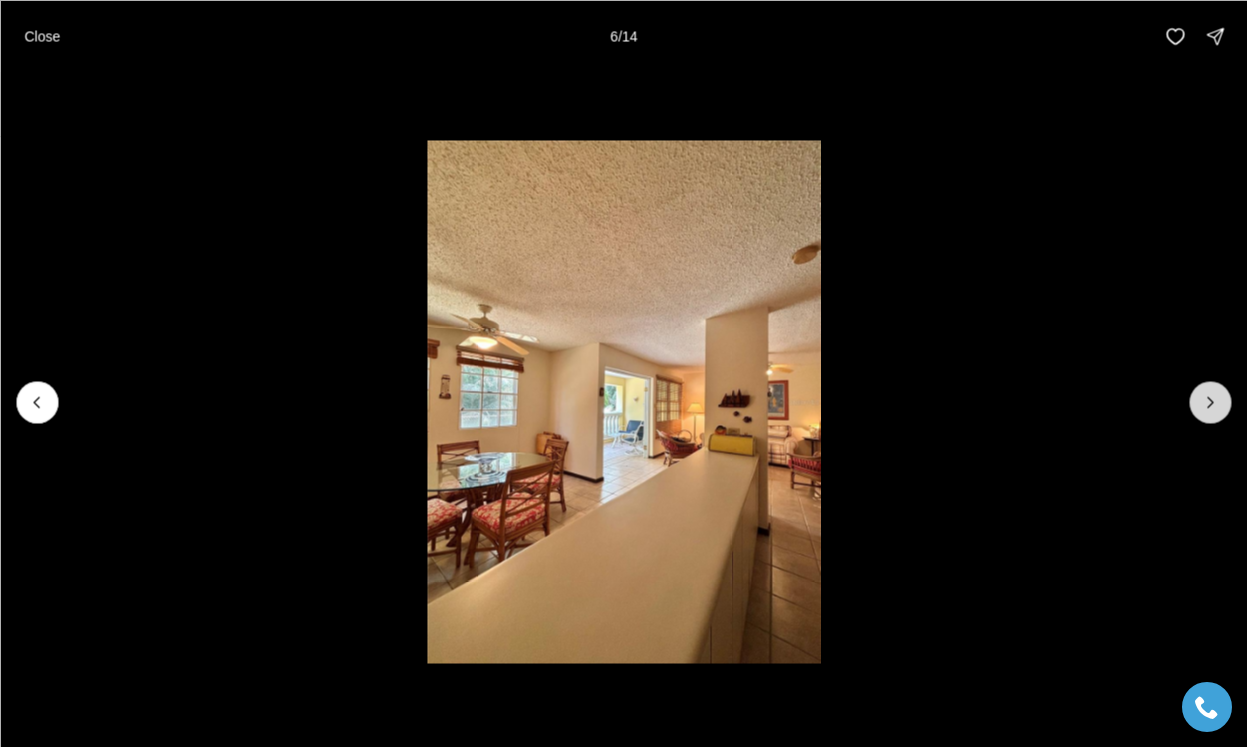 click 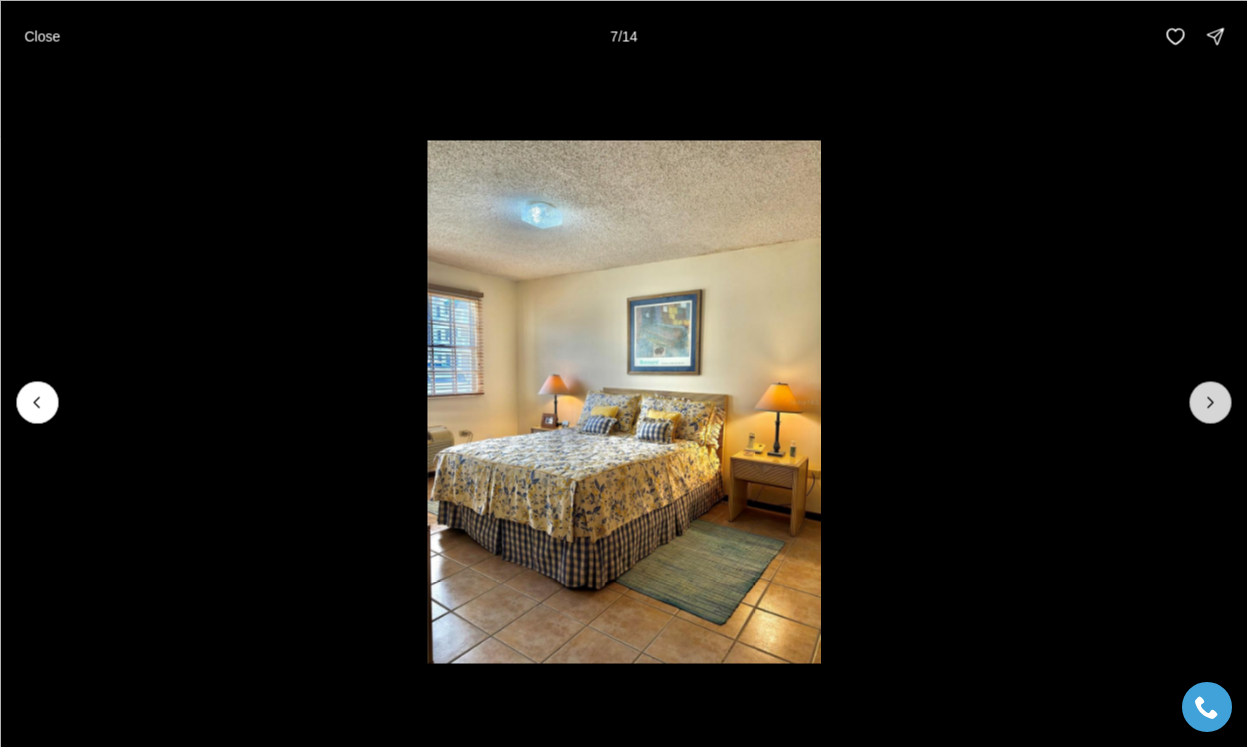 click 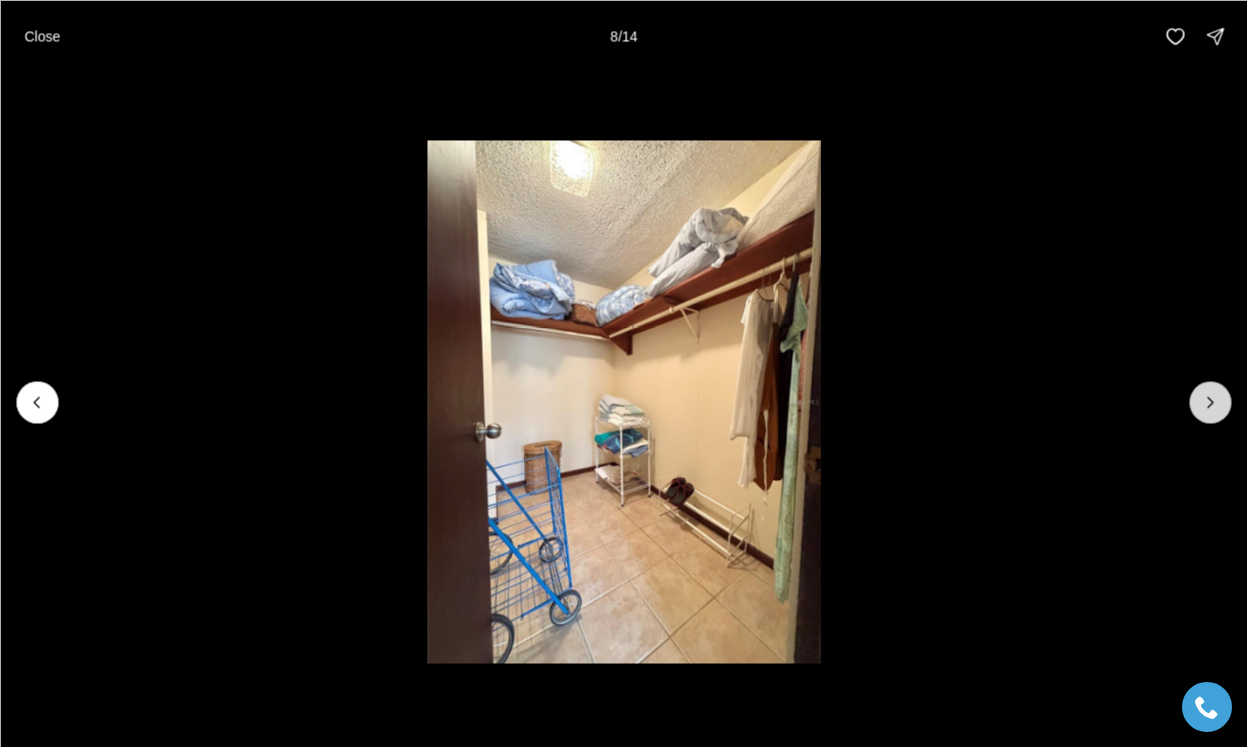 click 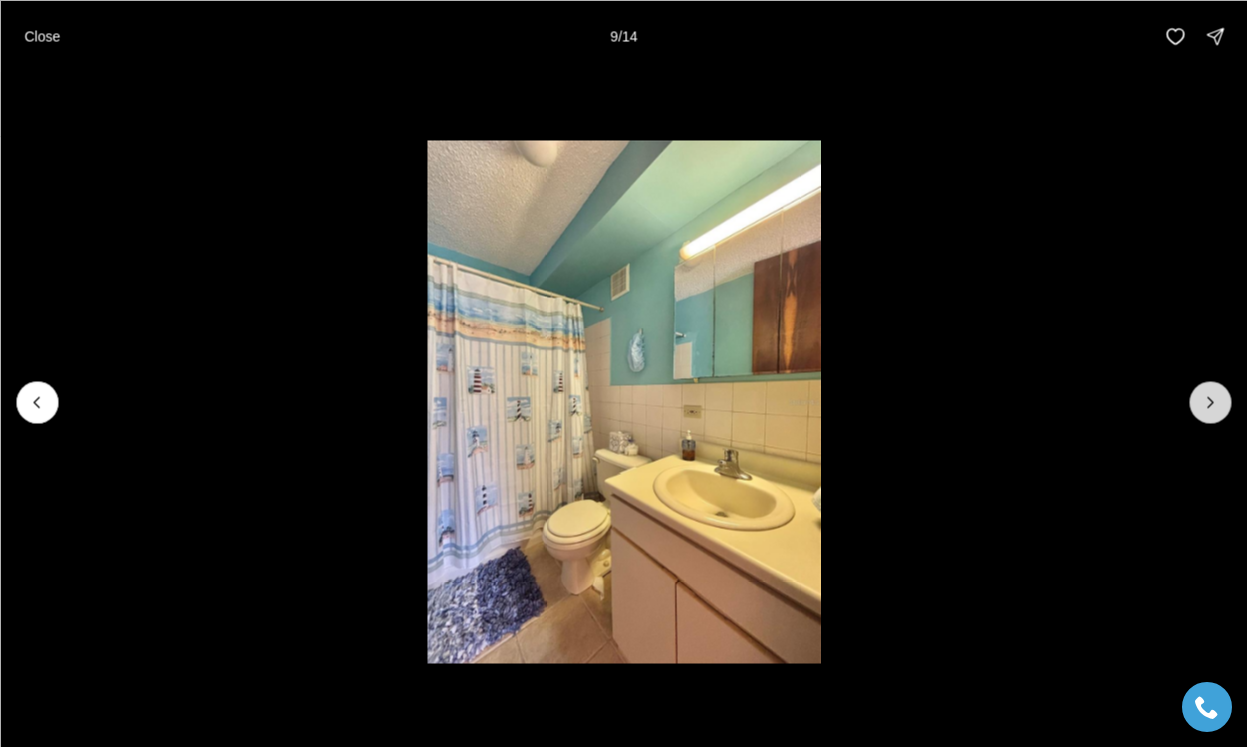 click 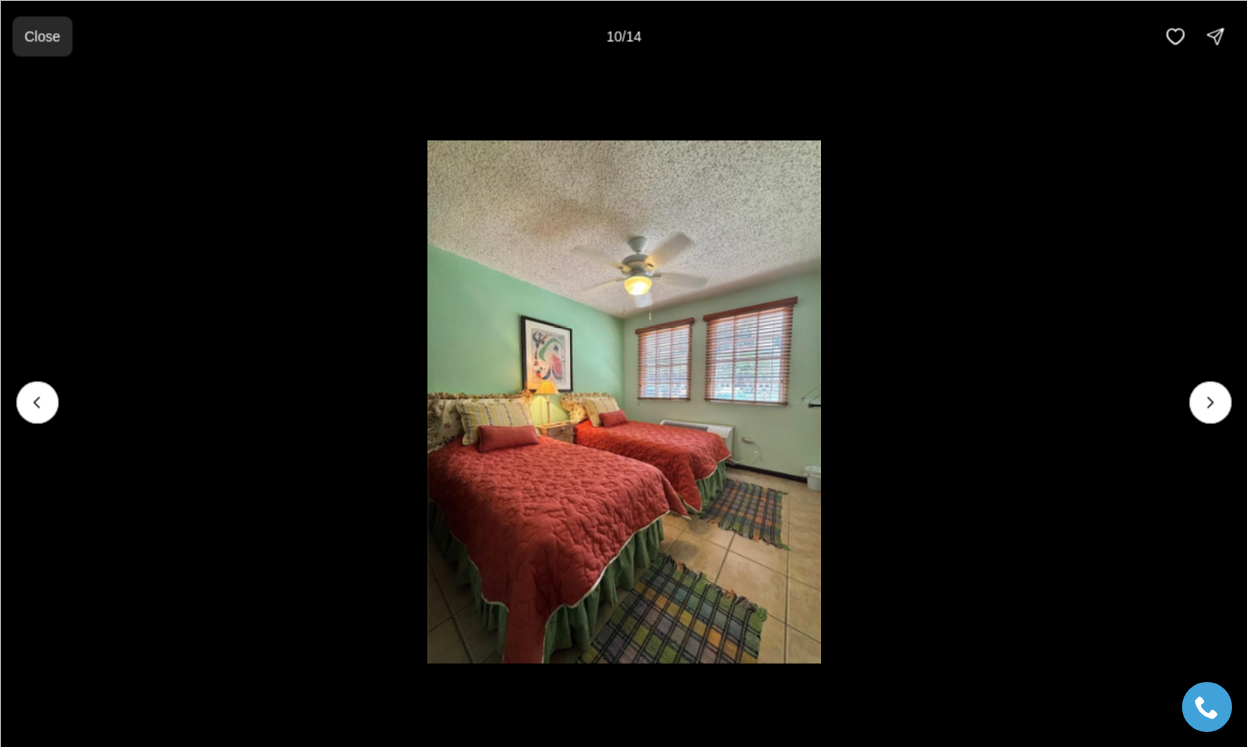 click on "Close" at bounding box center (42, 36) 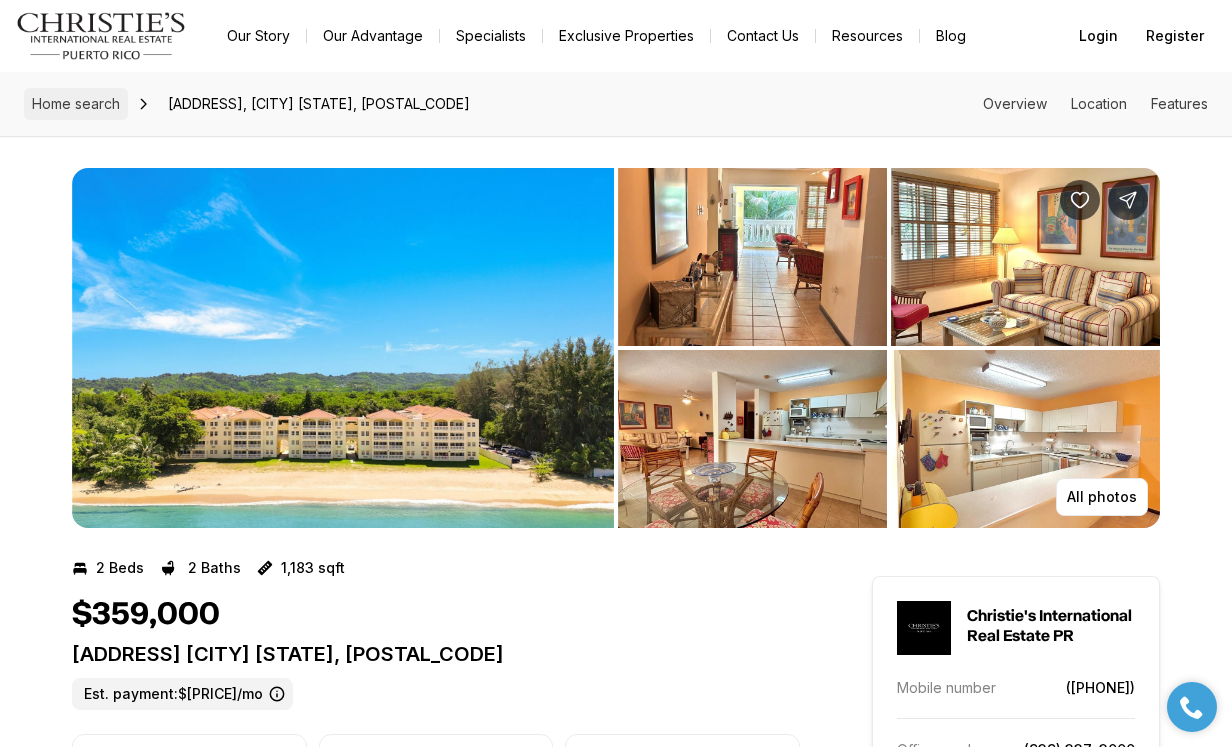 drag, startPoint x: 678, startPoint y: 353, endPoint x: 71, endPoint y: 103, distance: 656.46704 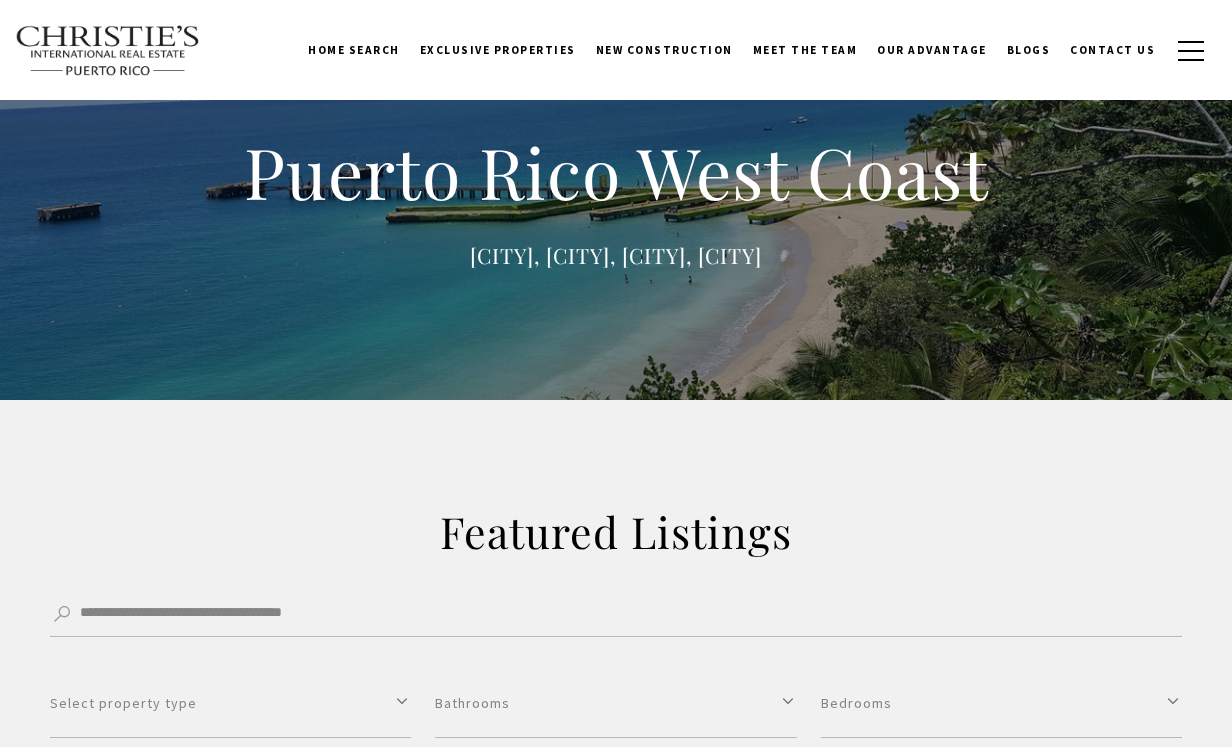 scroll, scrollTop: 1799, scrollLeft: 0, axis: vertical 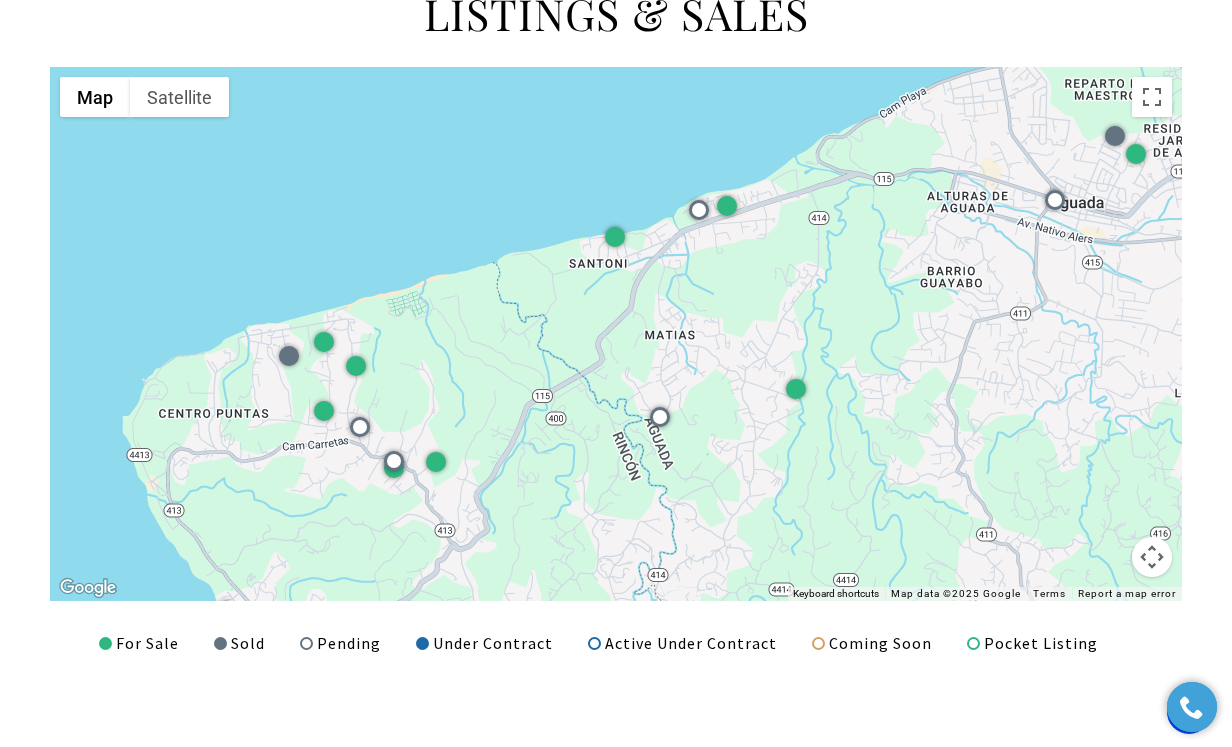 drag, startPoint x: 451, startPoint y: 349, endPoint x: 135, endPoint y: 733, distance: 497.30475 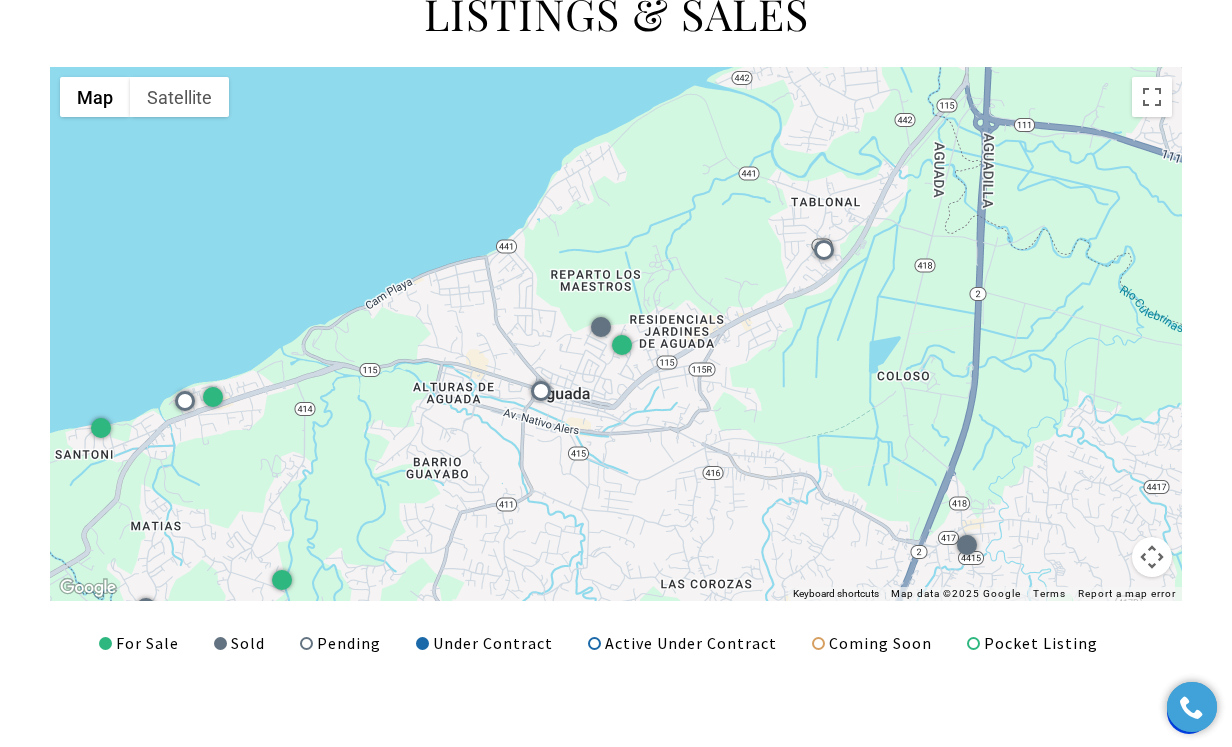 drag, startPoint x: 651, startPoint y: 434, endPoint x: 192, endPoint y: 587, distance: 483.8285 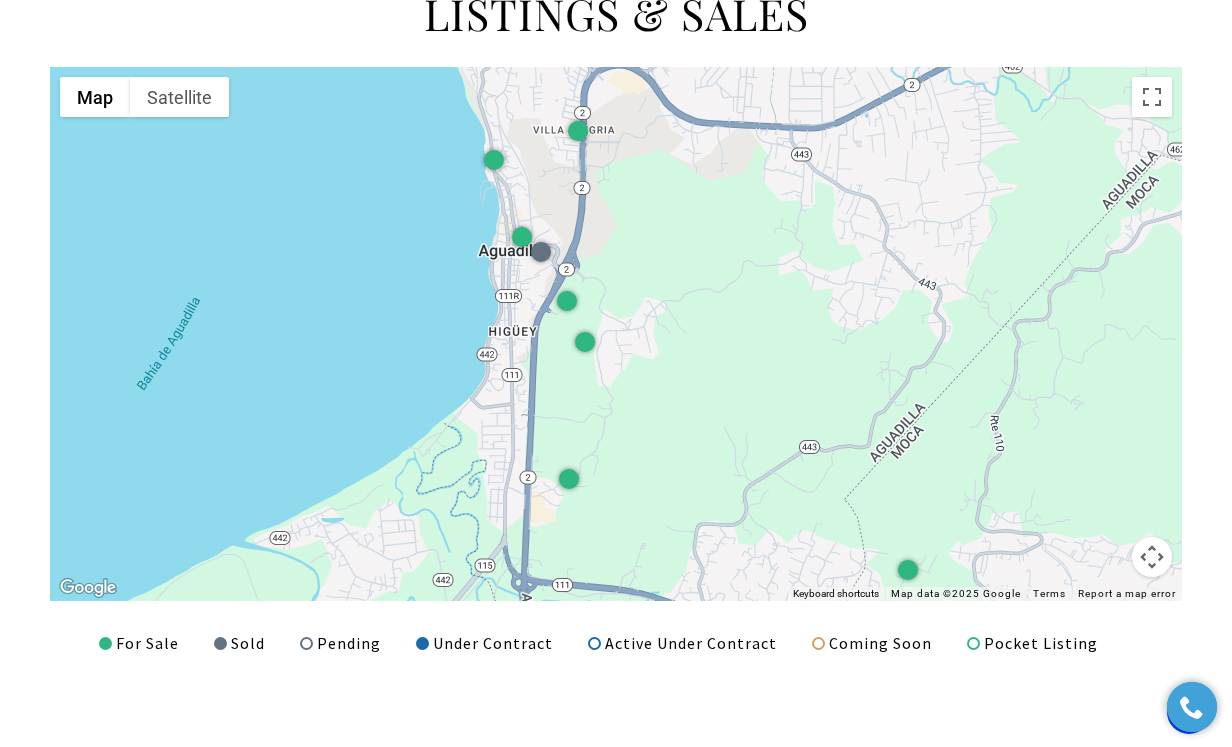drag, startPoint x: 734, startPoint y: 309, endPoint x: 270, endPoint y: 771, distance: 654.7824 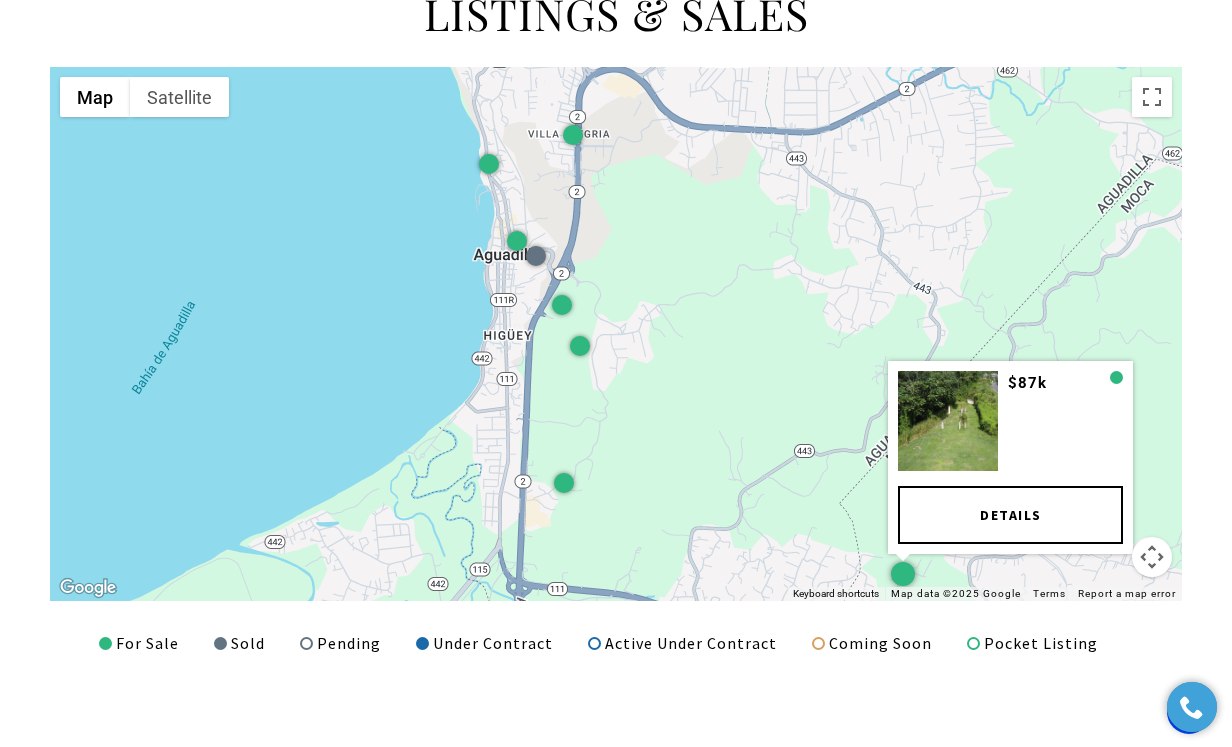 click on "Details" at bounding box center (1010, 515) 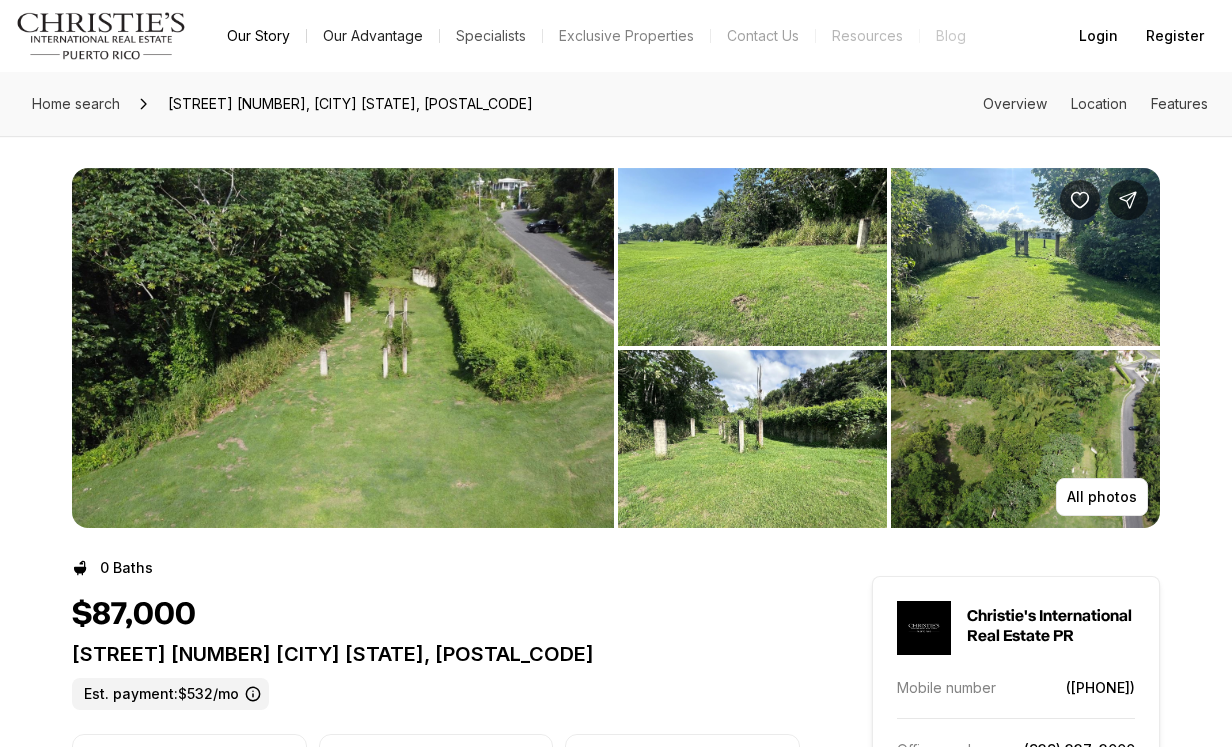 scroll, scrollTop: 0, scrollLeft: 0, axis: both 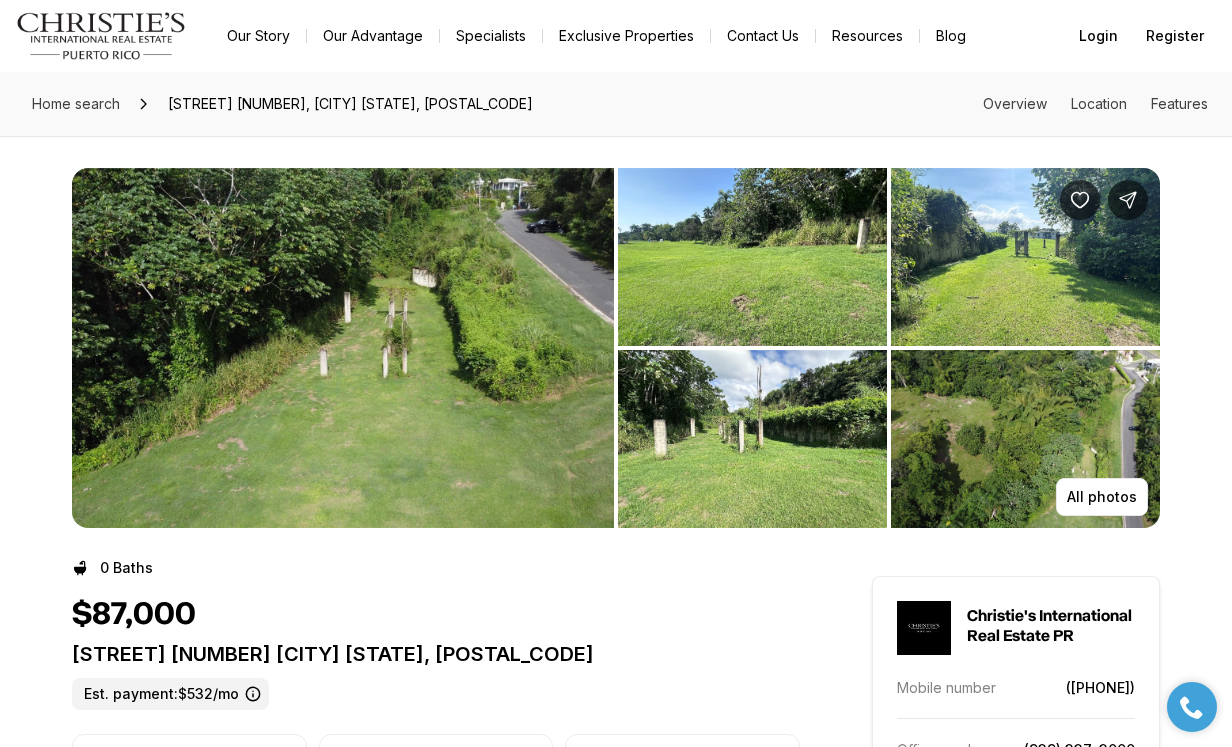 click at bounding box center (752, 439) 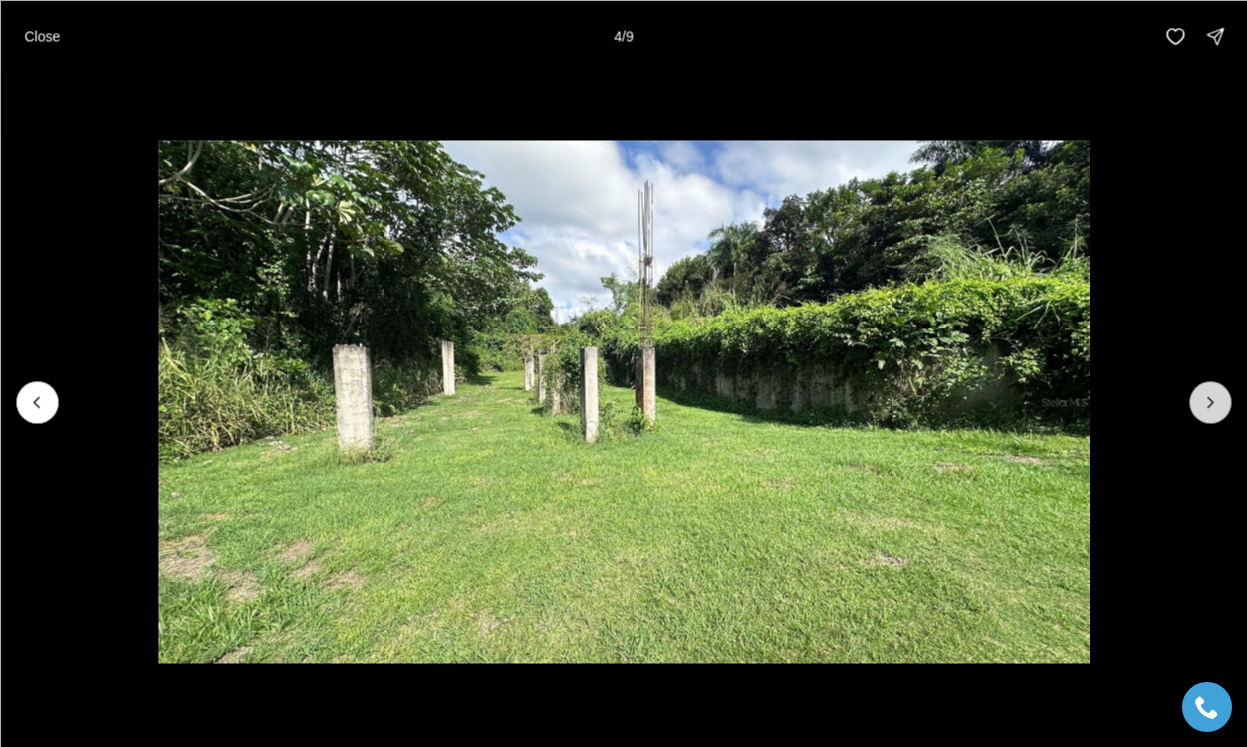 click 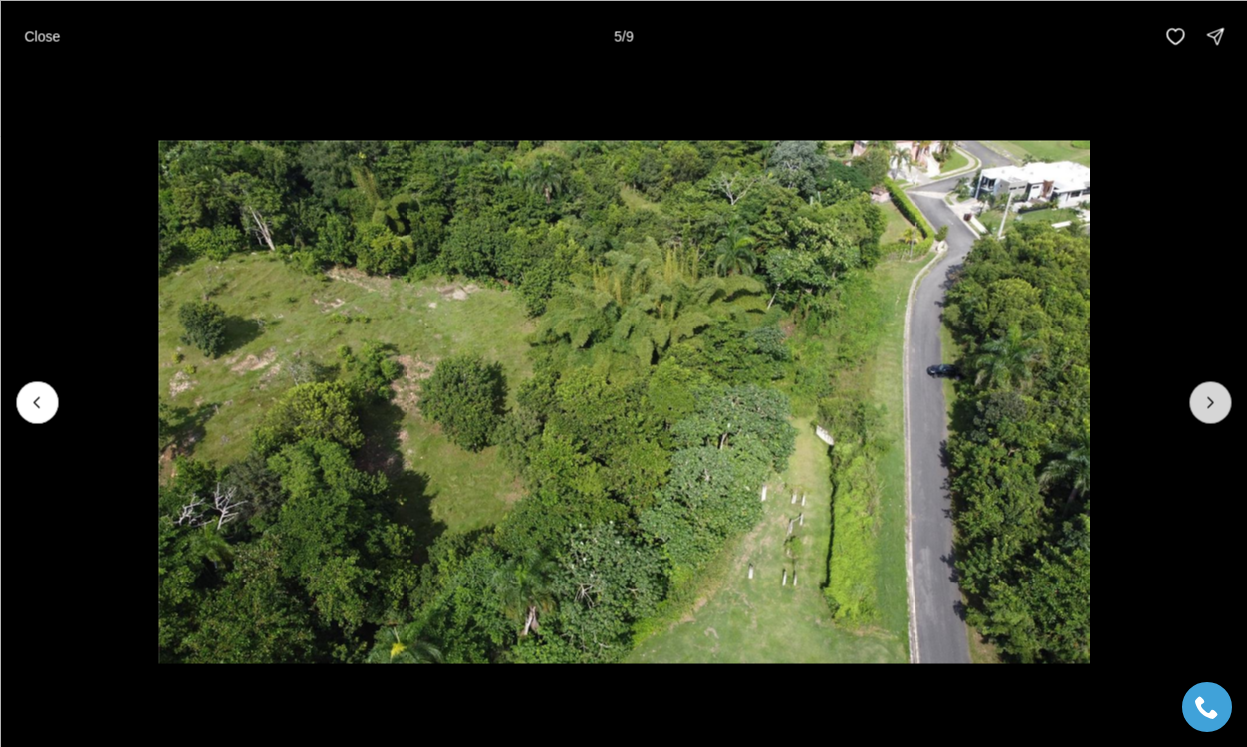 click 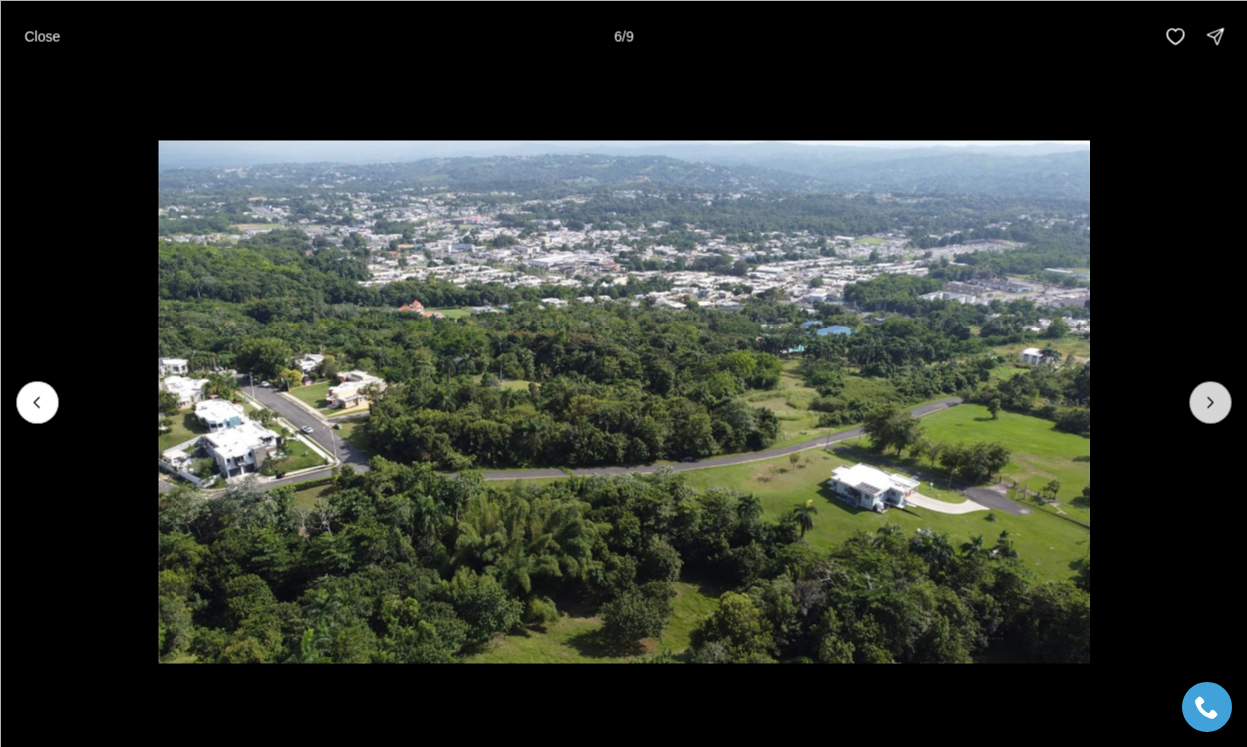click 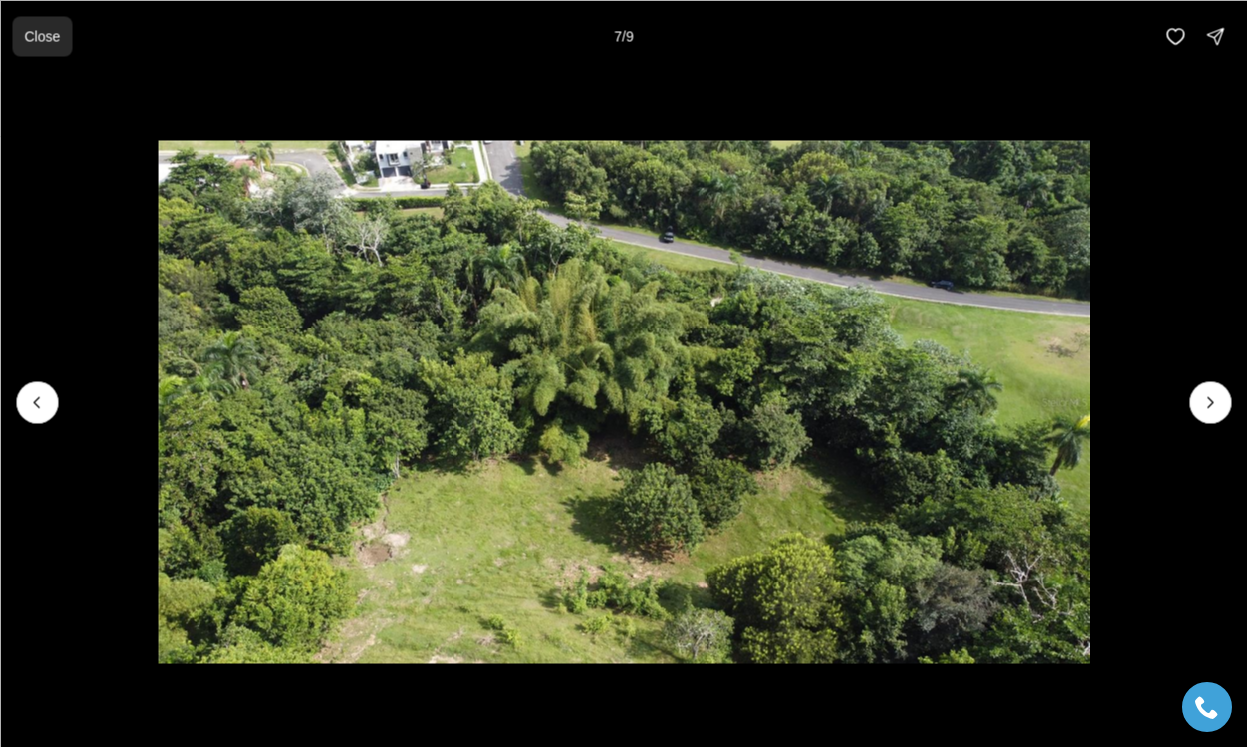 click on "Close" at bounding box center [42, 36] 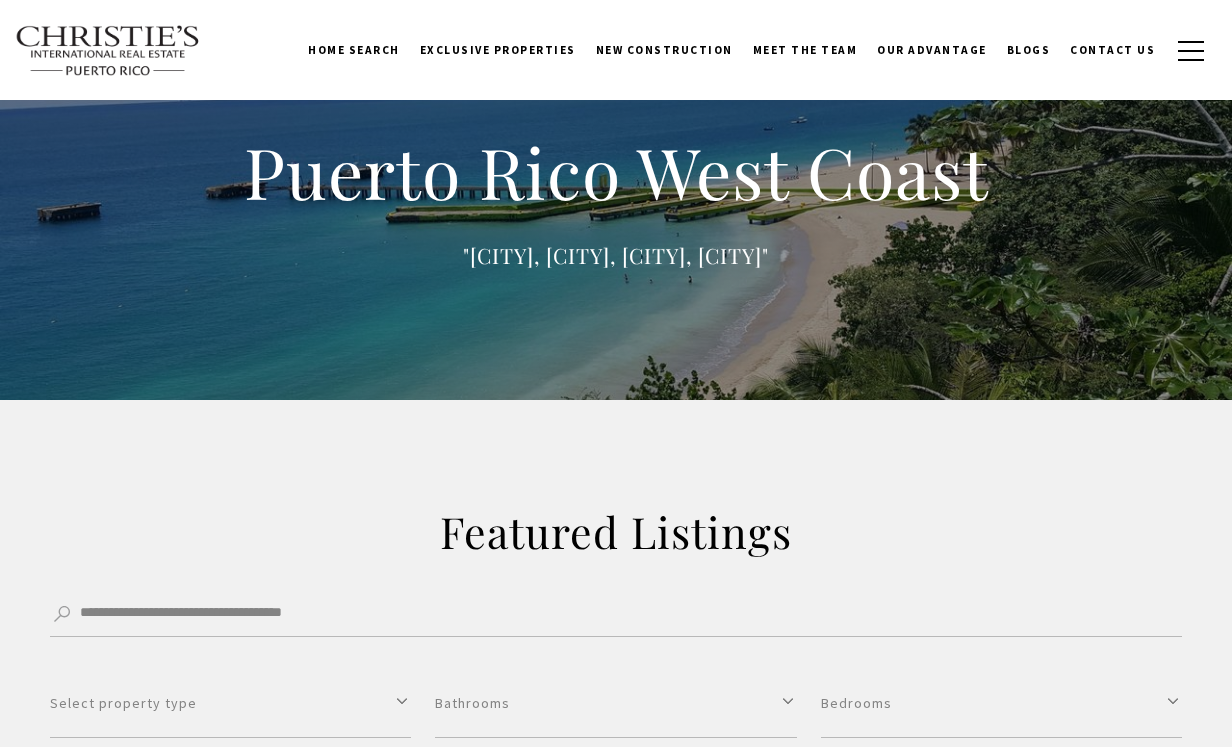 scroll, scrollTop: 1582, scrollLeft: 0, axis: vertical 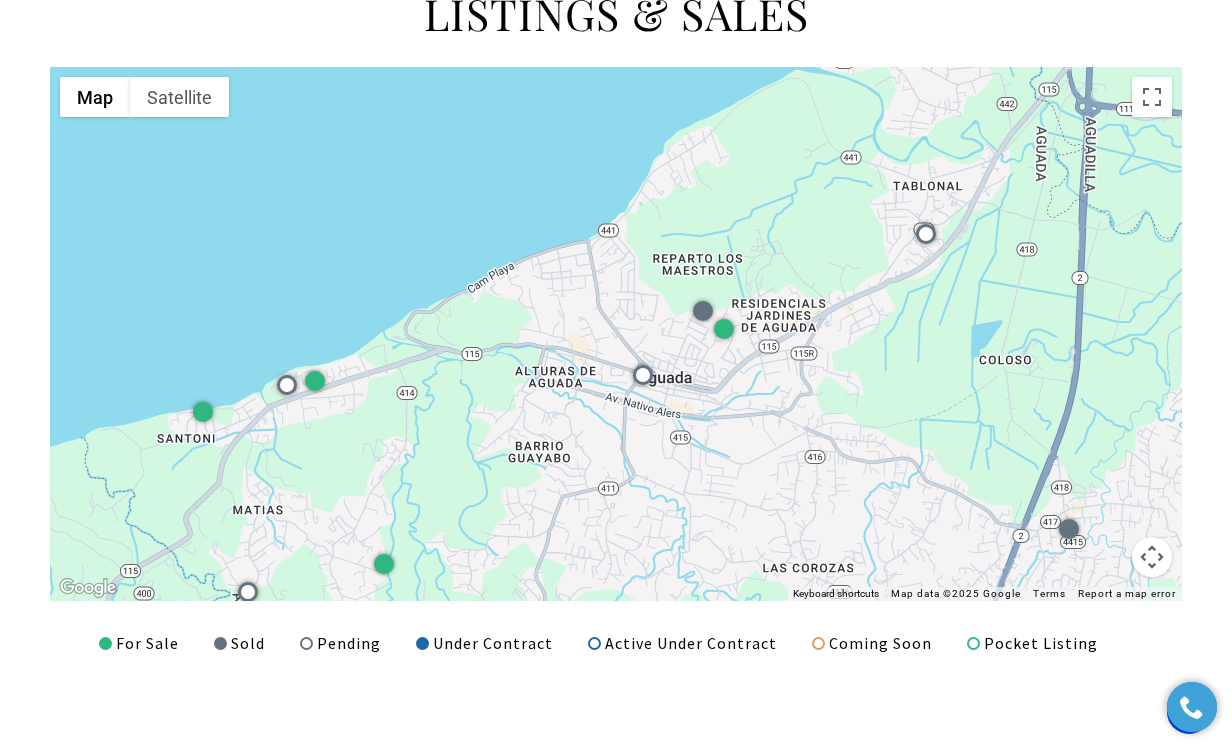 drag, startPoint x: 711, startPoint y: 283, endPoint x: 30, endPoint y: 804, distance: 857.4392 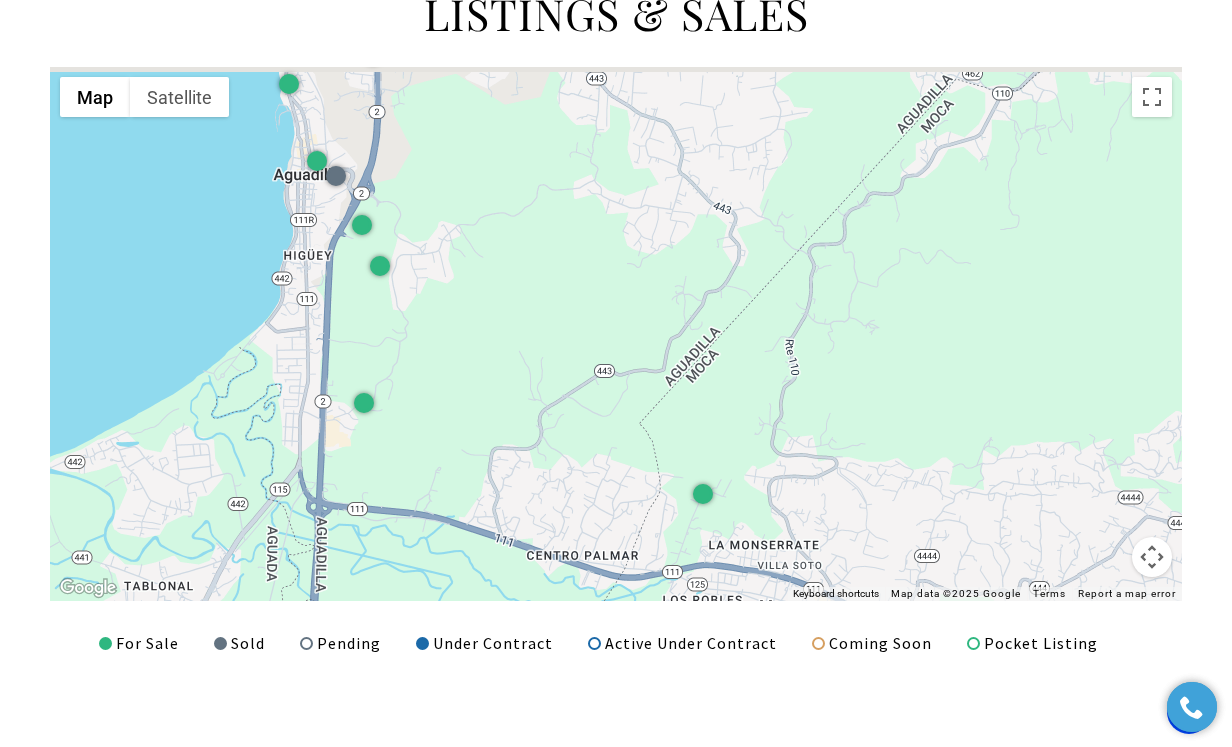 drag, startPoint x: 671, startPoint y: 308, endPoint x: -112, endPoint y: 768, distance: 908.1239 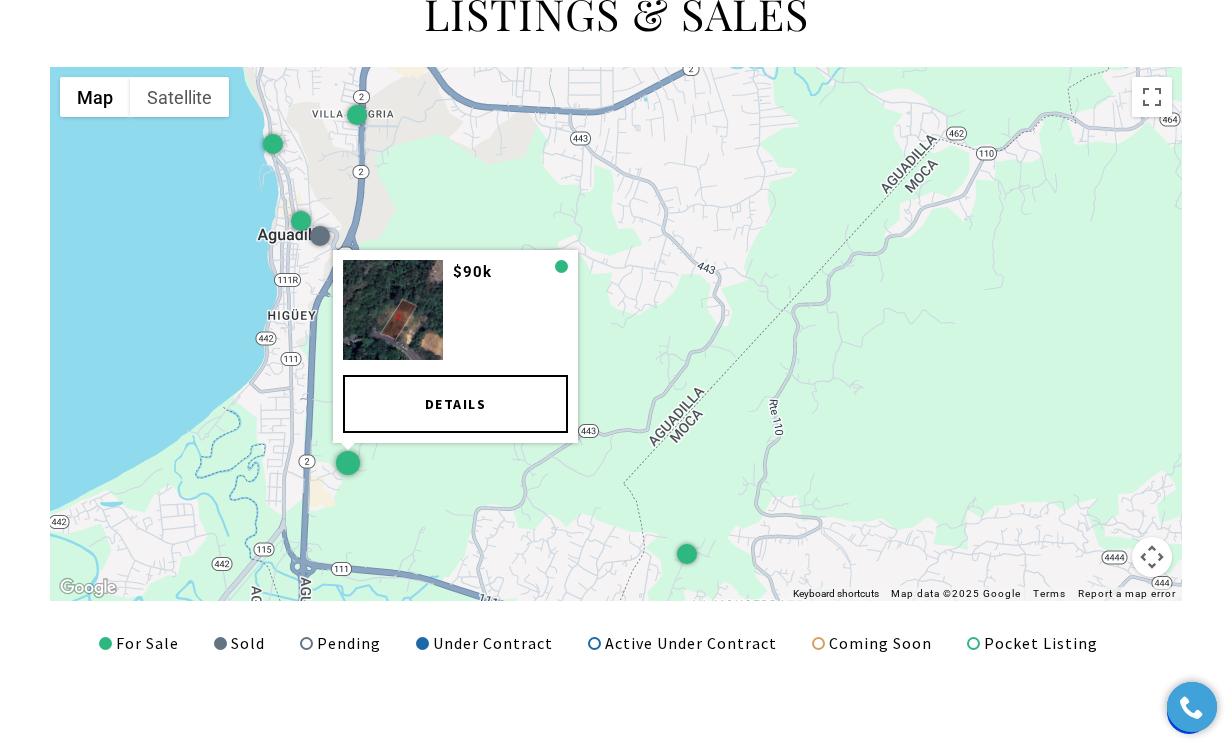 drag, startPoint x: 575, startPoint y: 485, endPoint x: 673, endPoint y: 275, distance: 231.74124 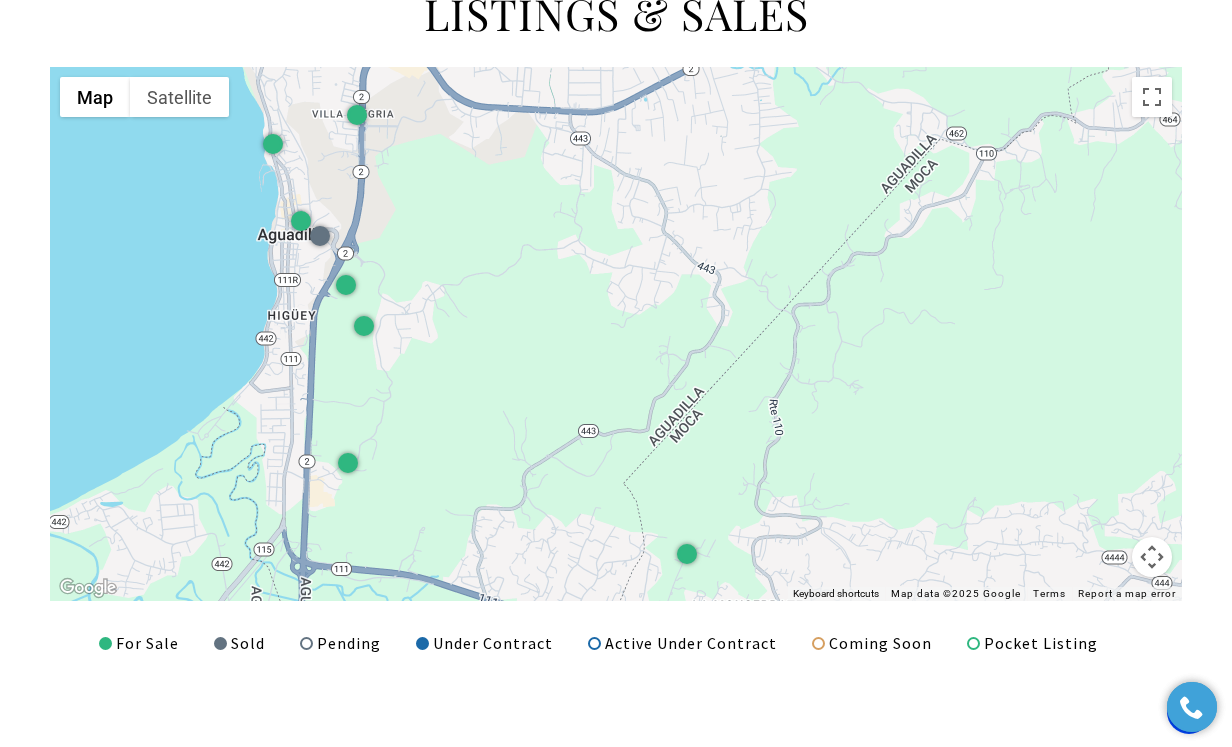 drag, startPoint x: 762, startPoint y: 217, endPoint x: 715, endPoint y: 428, distance: 216.17123 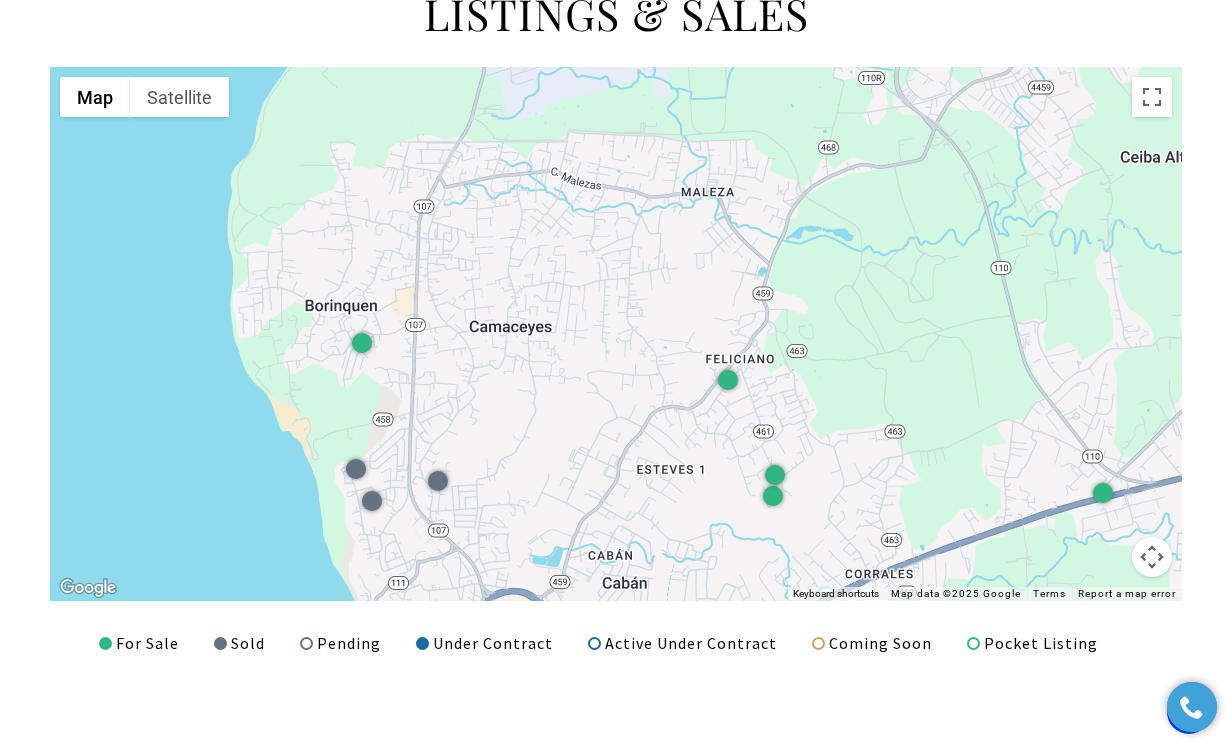 drag, startPoint x: 546, startPoint y: 271, endPoint x: 661, endPoint y: 813, distance: 554.06586 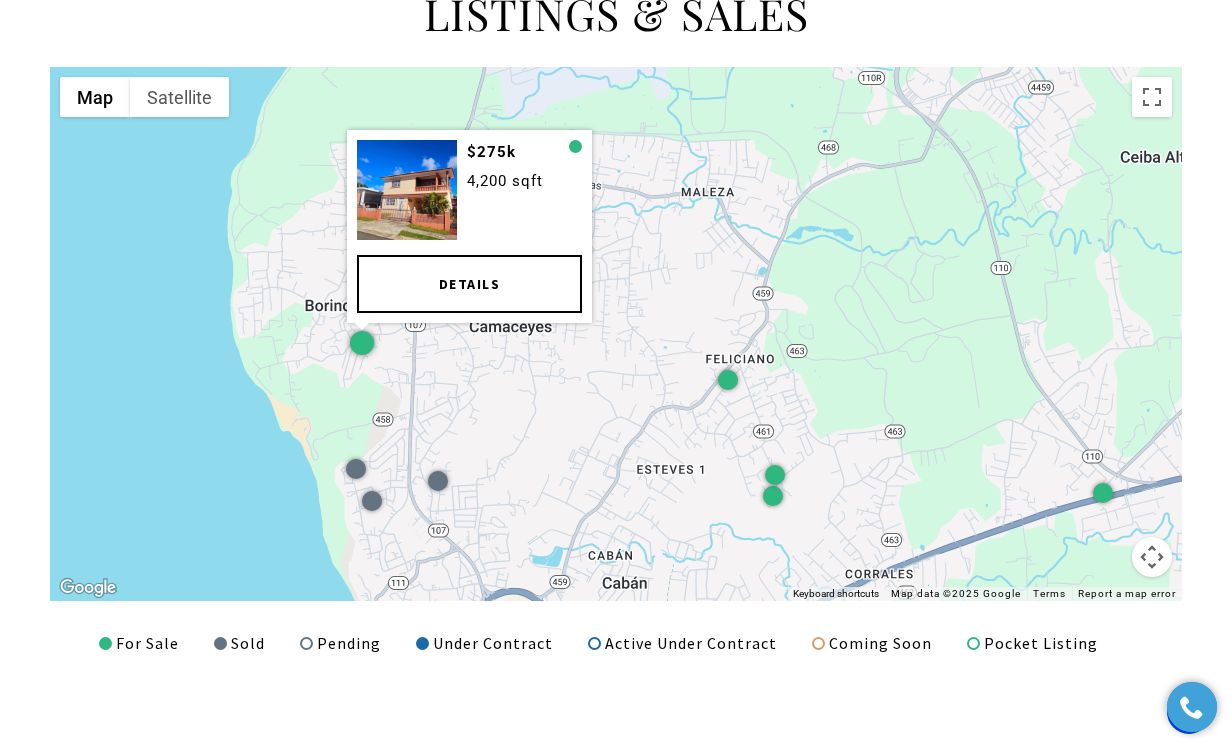 click on "Details" at bounding box center [469, 284] 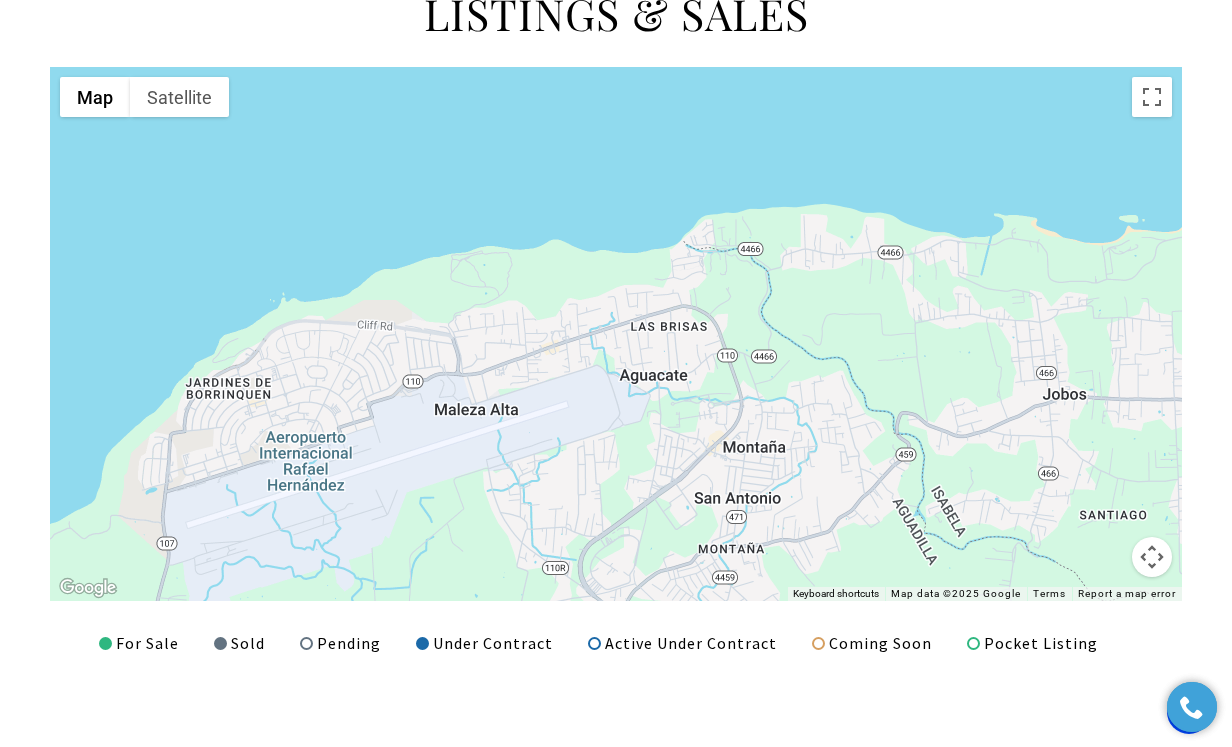 drag, startPoint x: 950, startPoint y: 266, endPoint x: 630, endPoint y: 760, distance: 588.58813 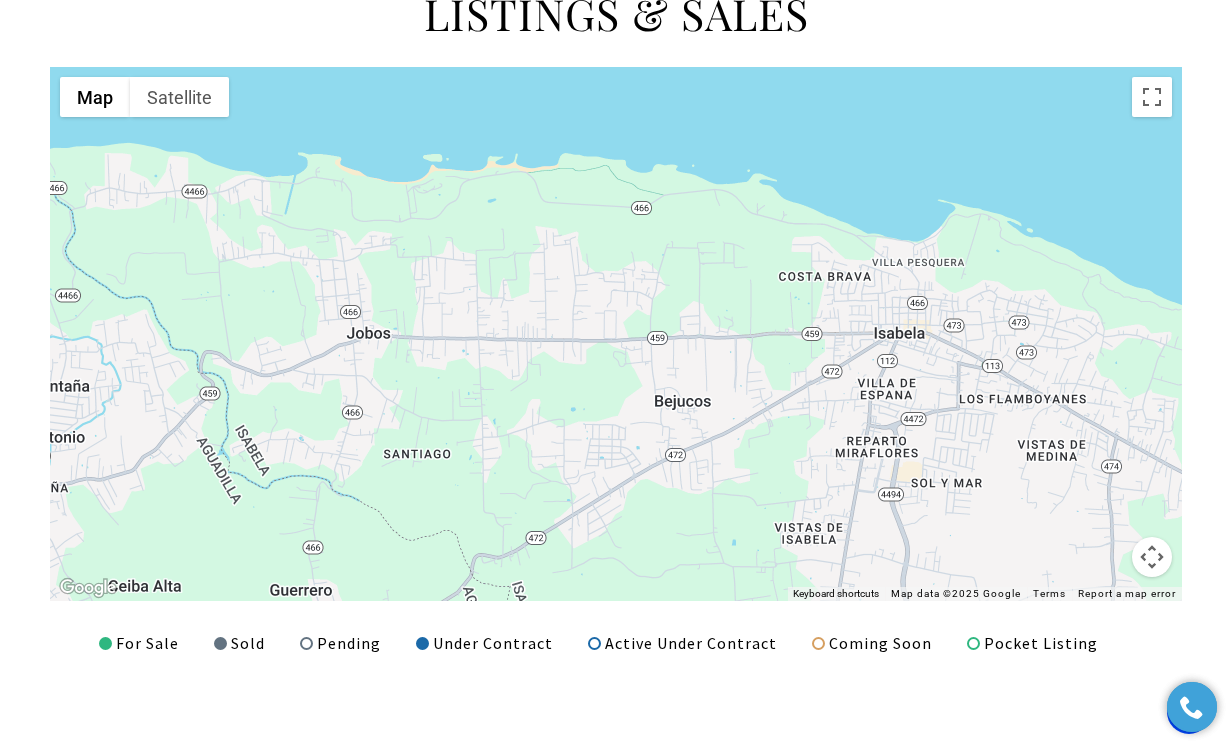 drag, startPoint x: 612, startPoint y: 379, endPoint x: -92, endPoint y: 324, distance: 706.14514 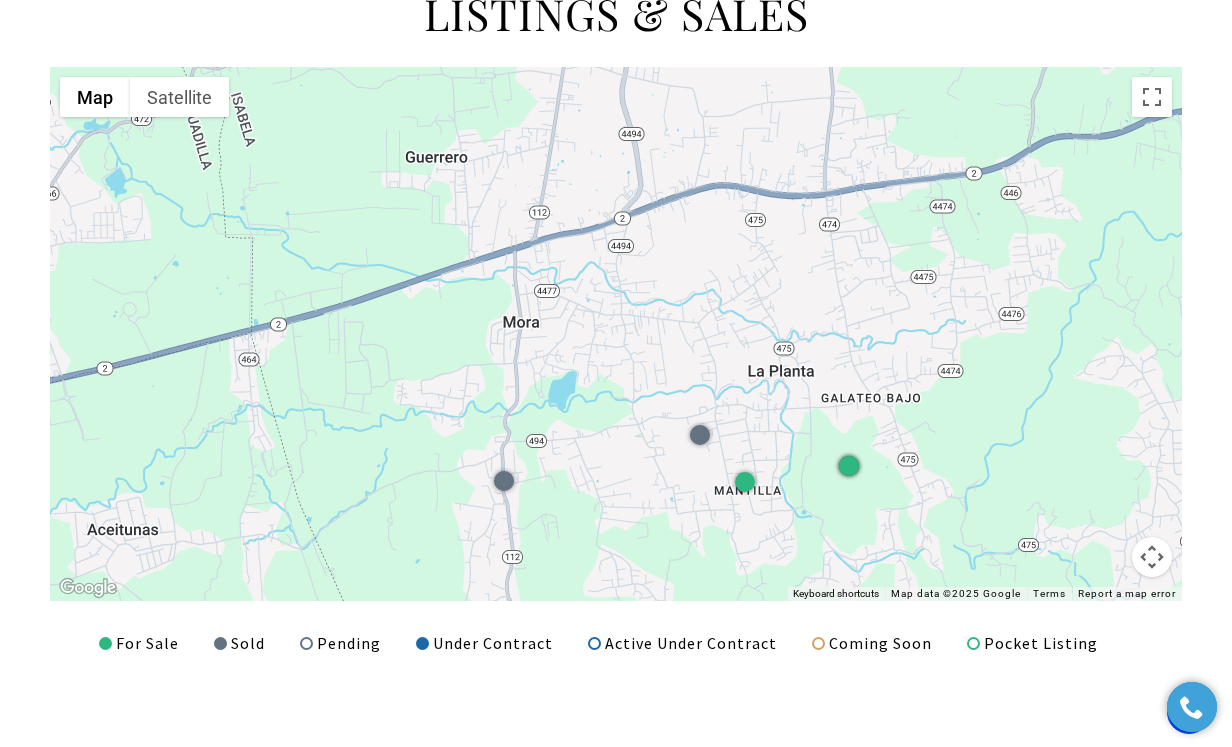 drag, startPoint x: 565, startPoint y: 407, endPoint x: 282, endPoint y: -84, distance: 566.7186 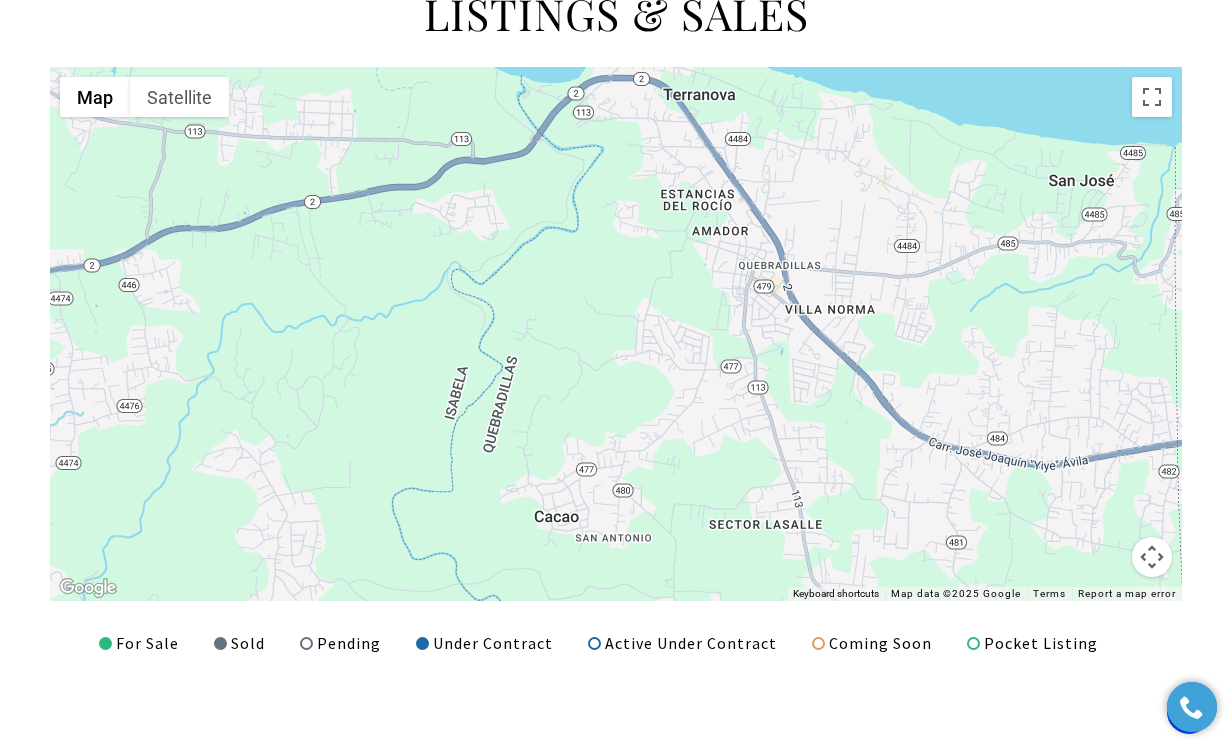 drag, startPoint x: 662, startPoint y: 134, endPoint x: -222, endPoint y: 226, distance: 888.7744 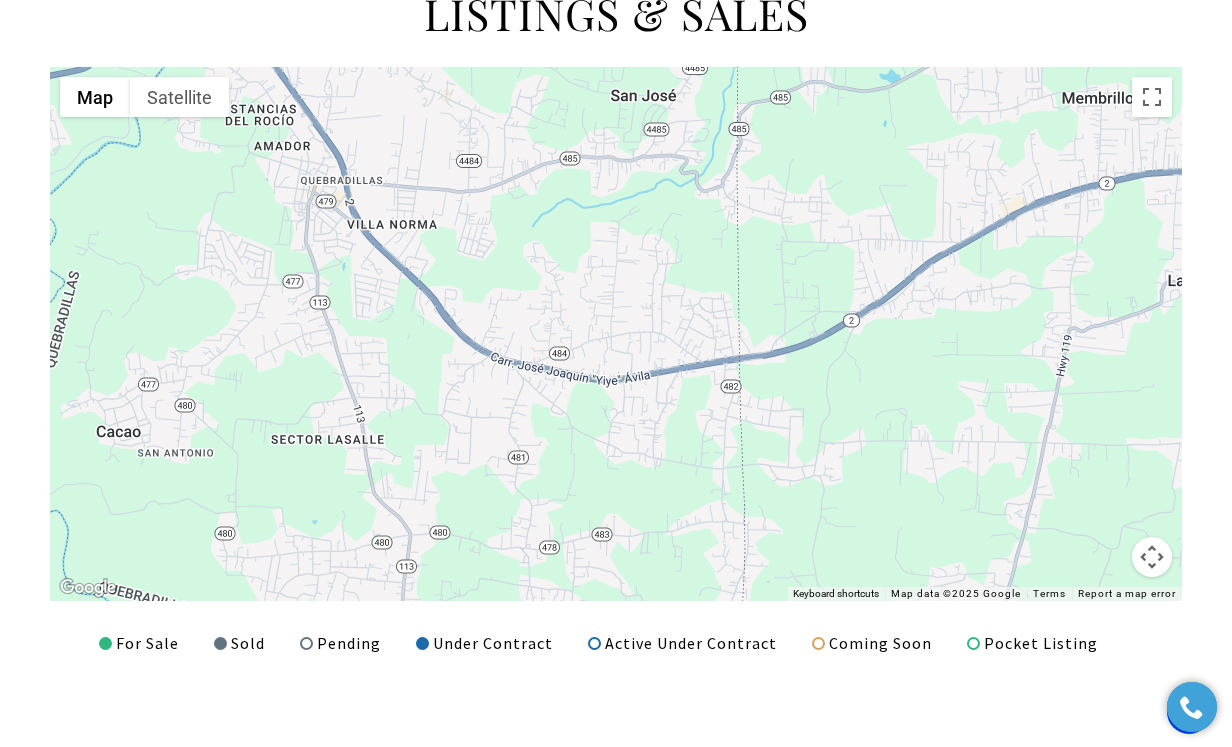 drag, startPoint x: 549, startPoint y: 340, endPoint x: 108, endPoint y: 257, distance: 448.74268 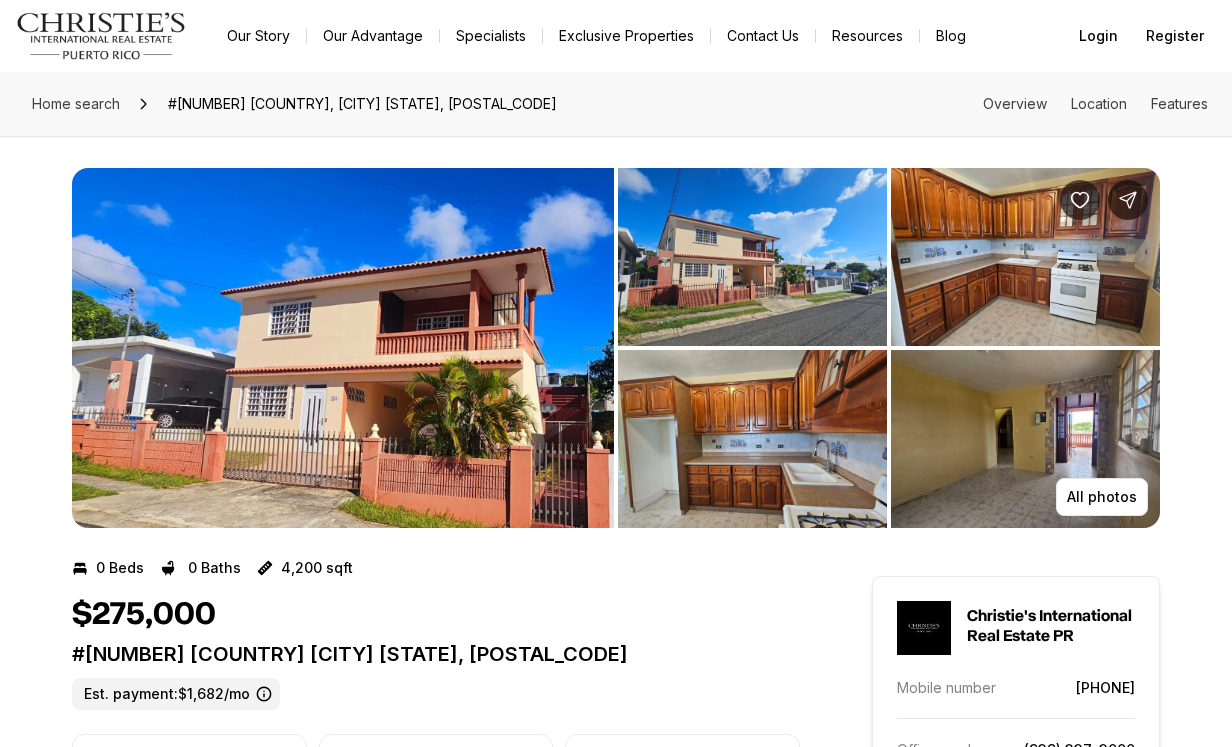 scroll, scrollTop: 0, scrollLeft: 0, axis: both 